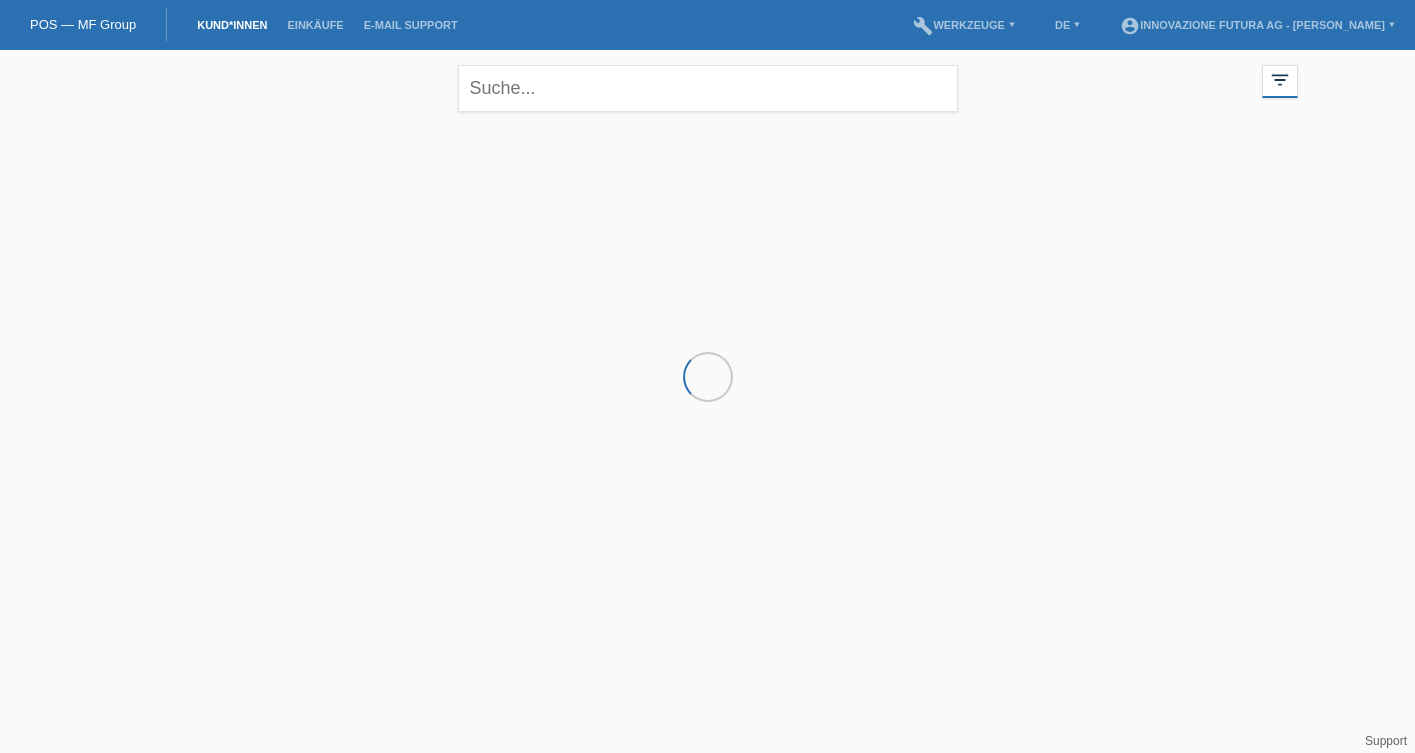 click on "POS — MF Group
Kund*innen
Einkäufe
E-Mail Support
menu
account_circle  Innovazione Futura AG - Lukas Jäggi ▾" at bounding box center [707, 161] 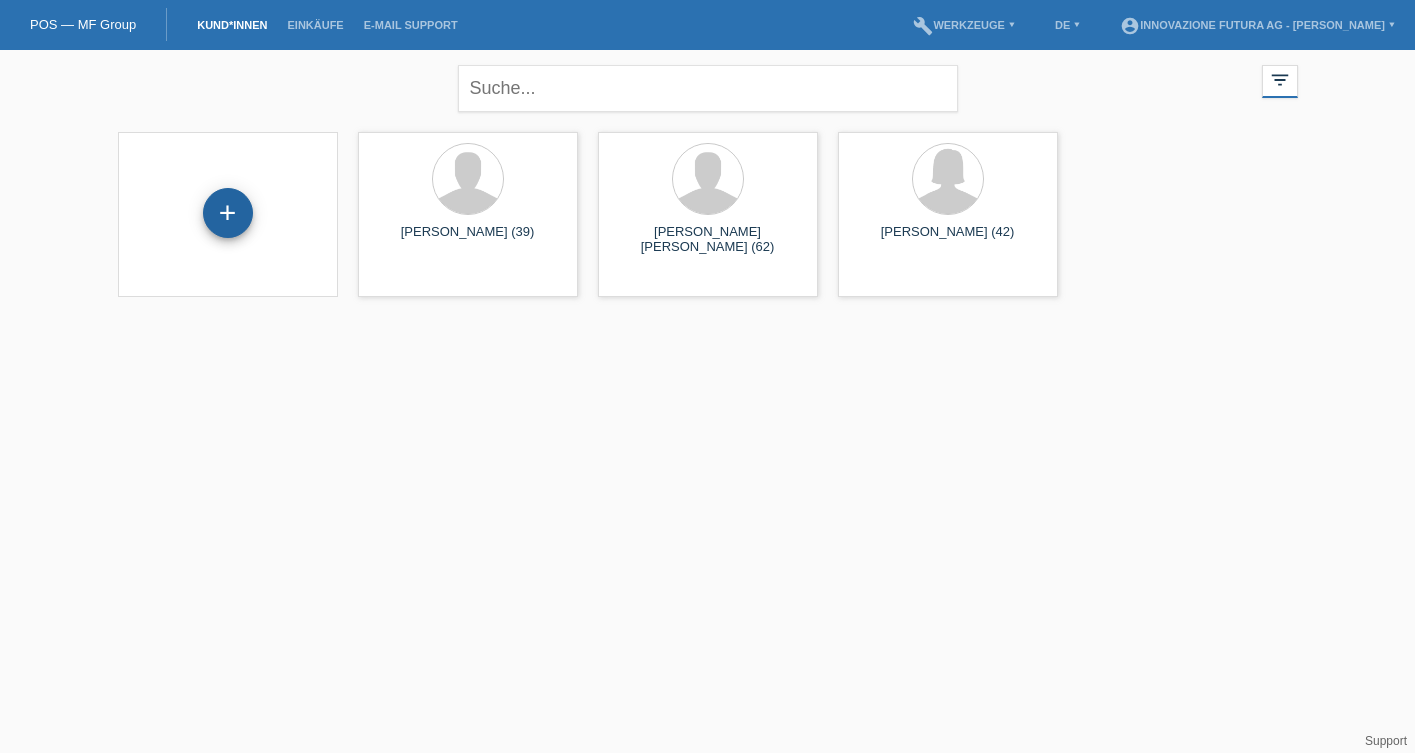 click on "+" at bounding box center [228, 213] 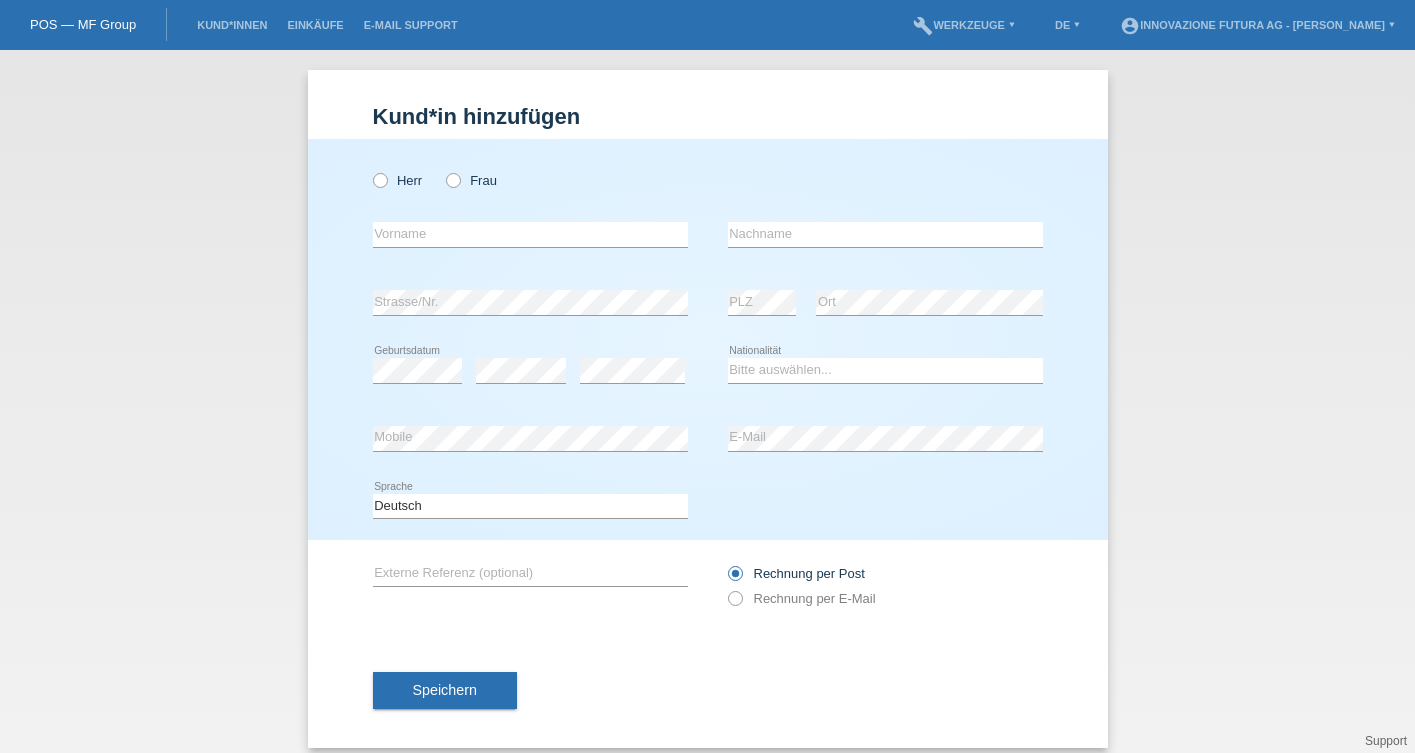 scroll, scrollTop: 0, scrollLeft: 0, axis: both 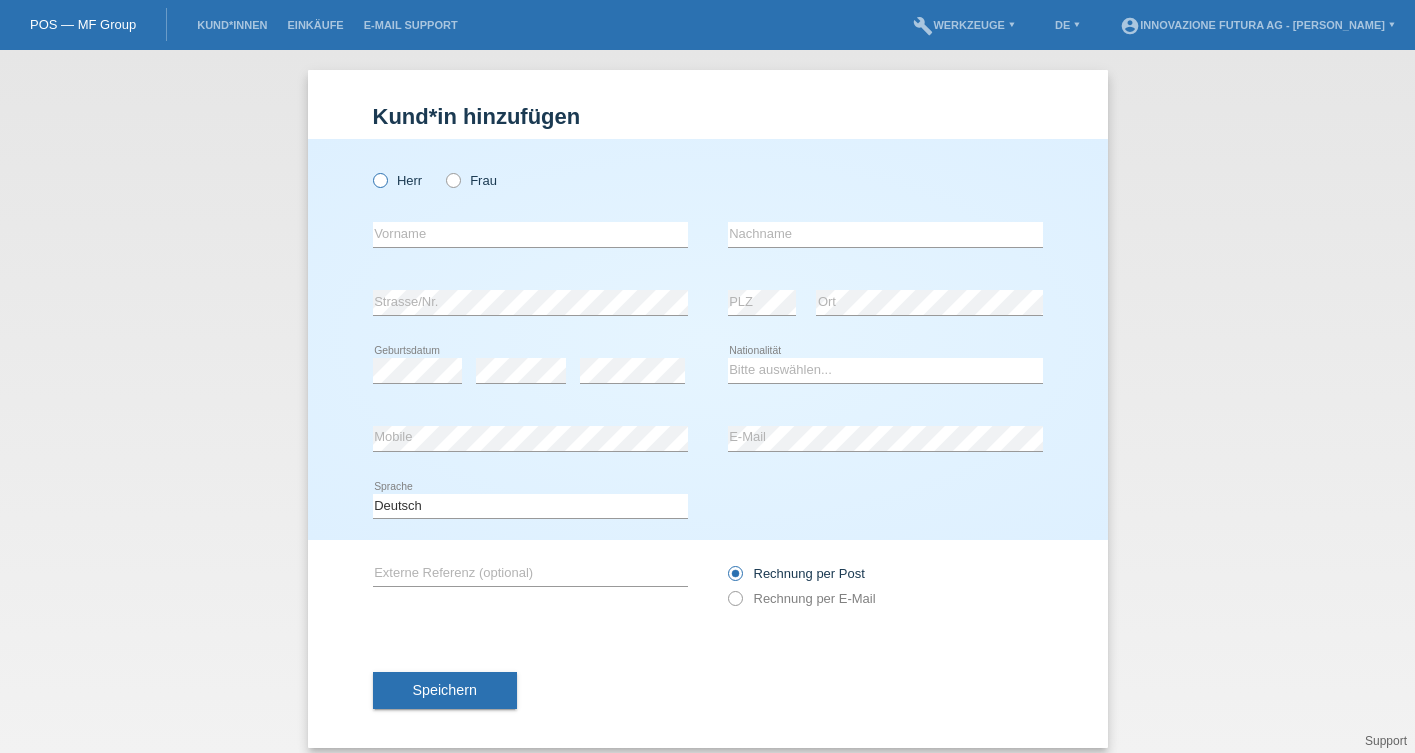 click at bounding box center [369, 170] 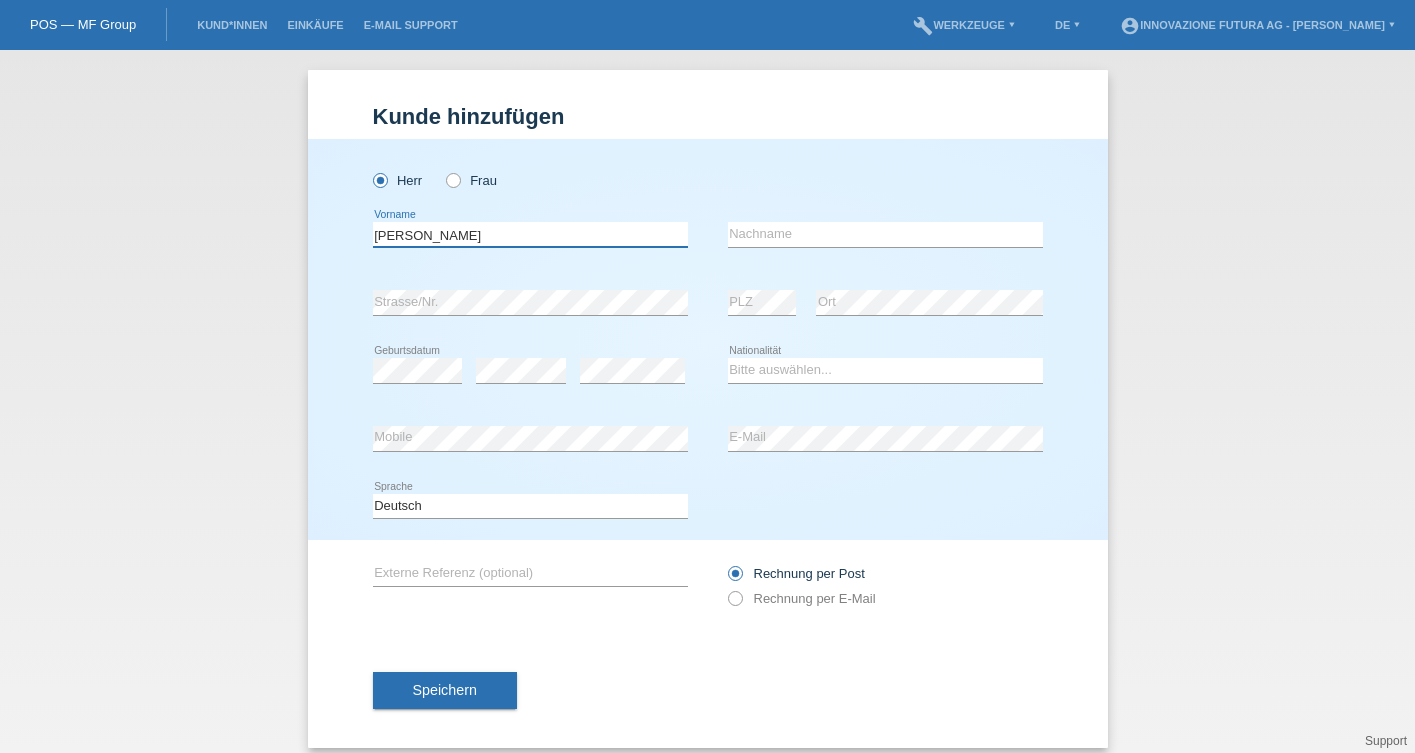 type on "[PERSON_NAME]" 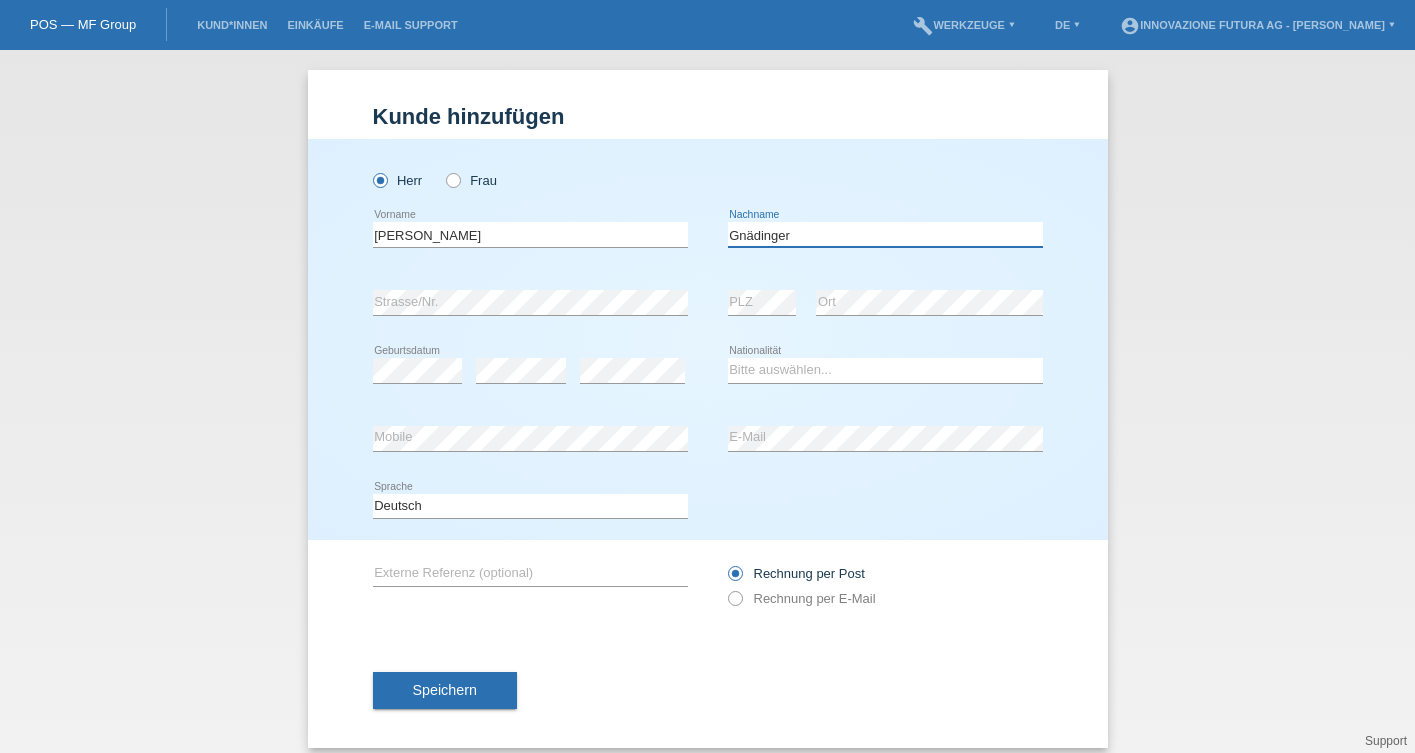 type on "Gnädinger" 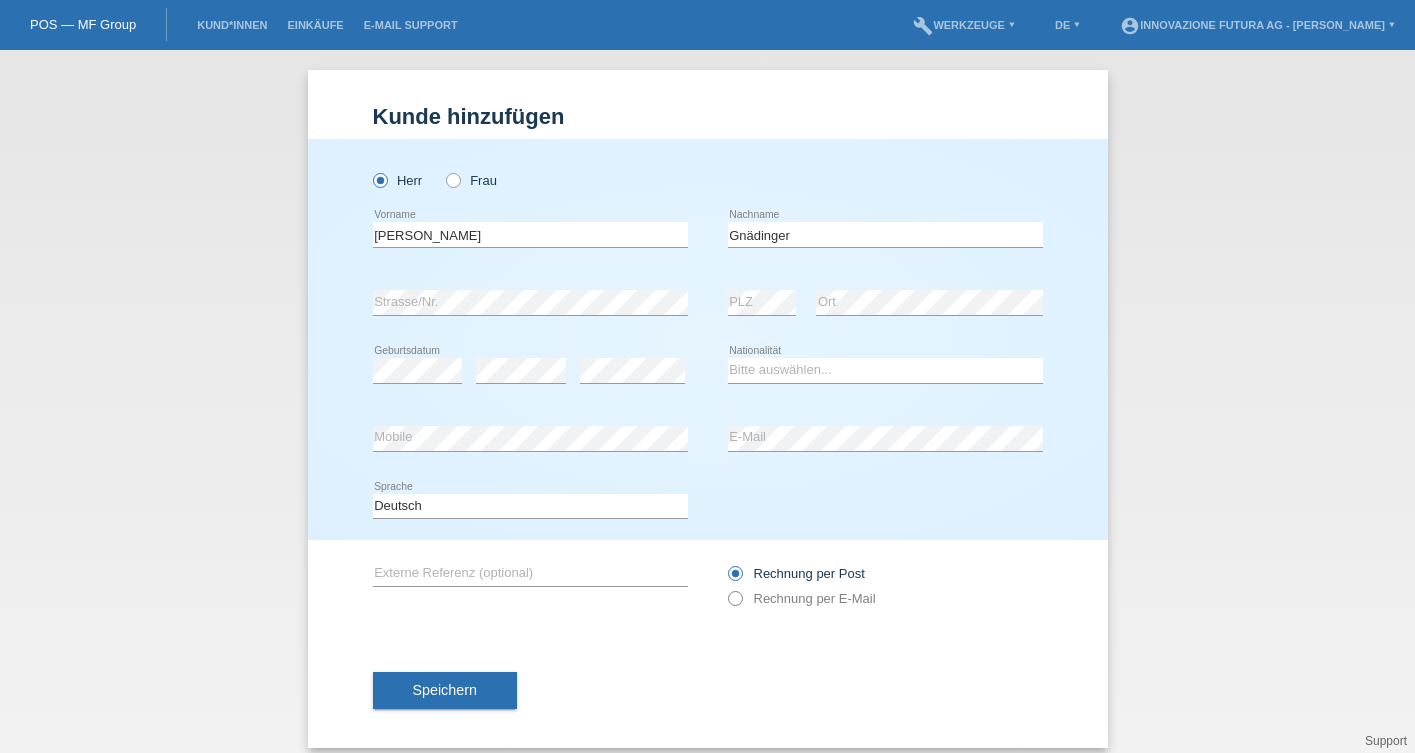 click at bounding box center [724, 588] 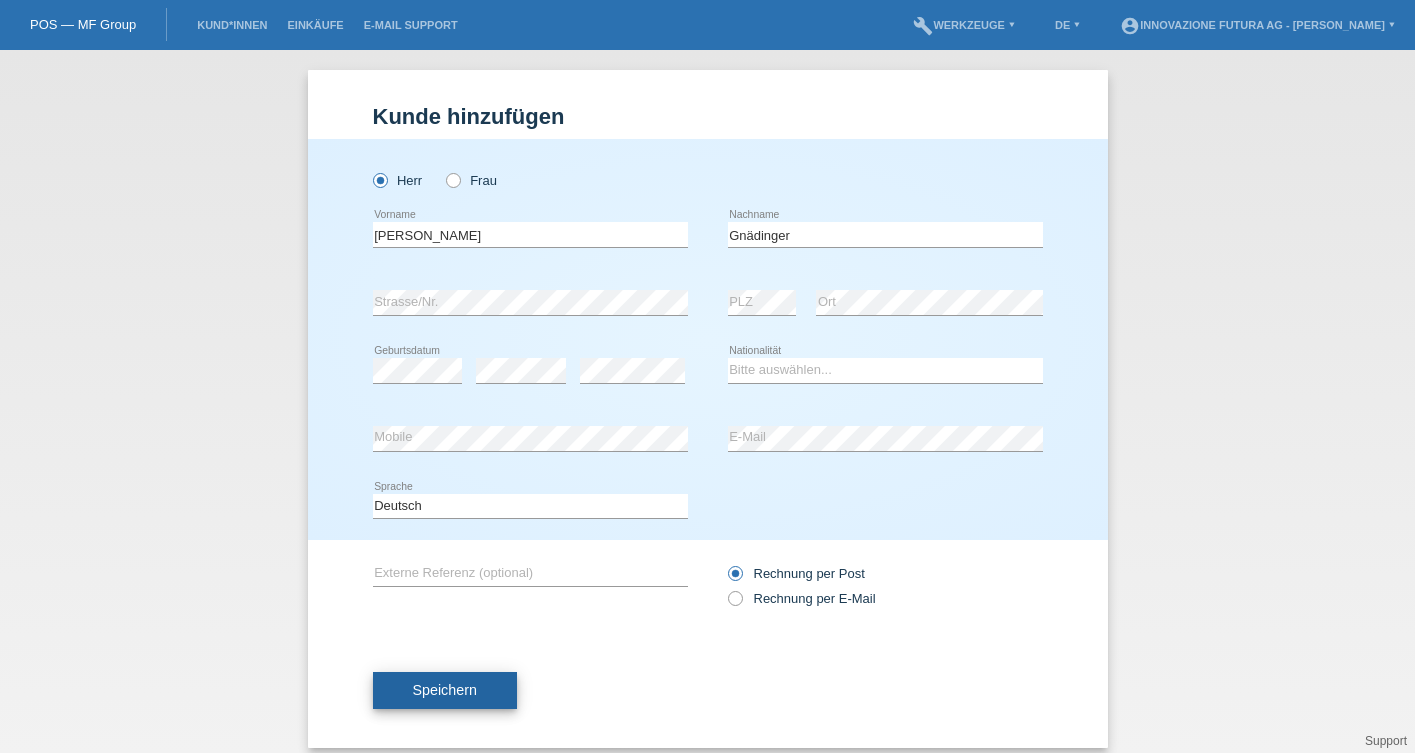 click on "Speichern" at bounding box center [445, 691] 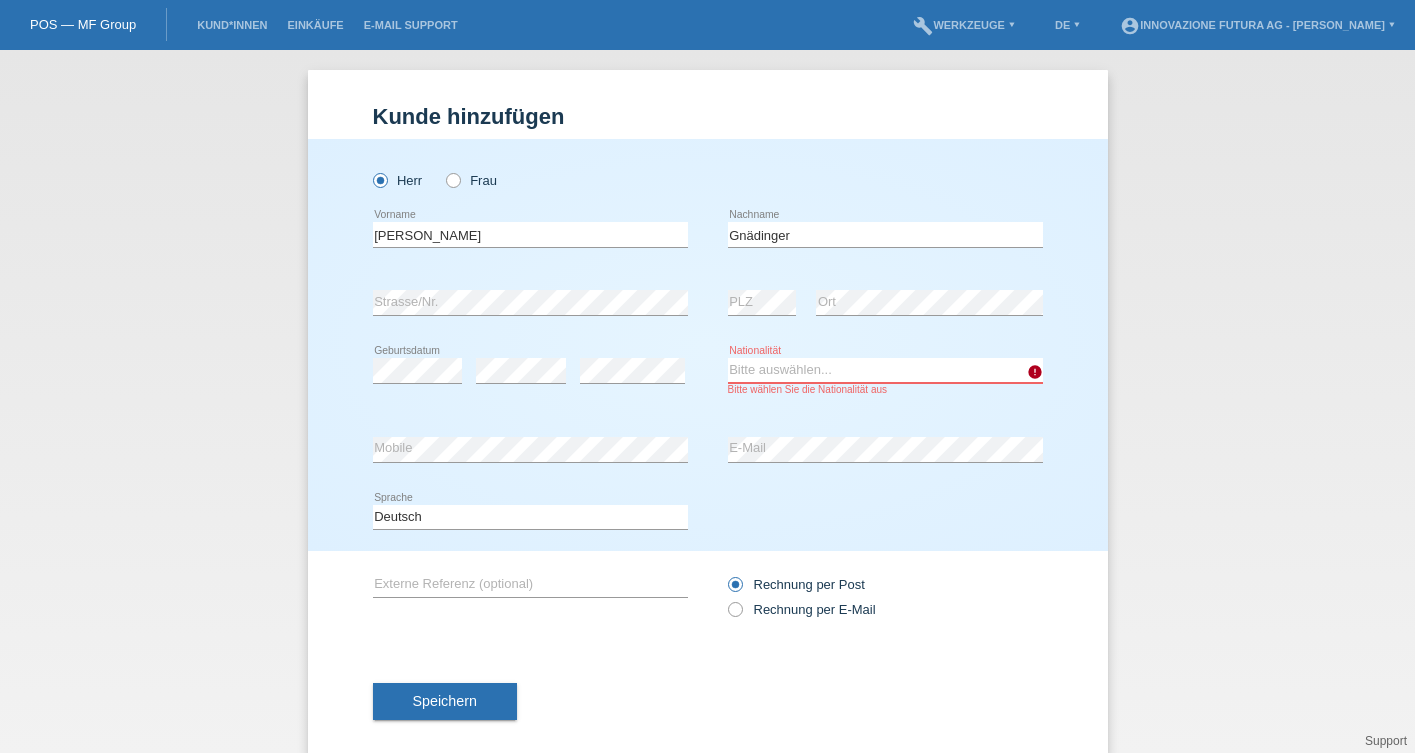 select on "CH" 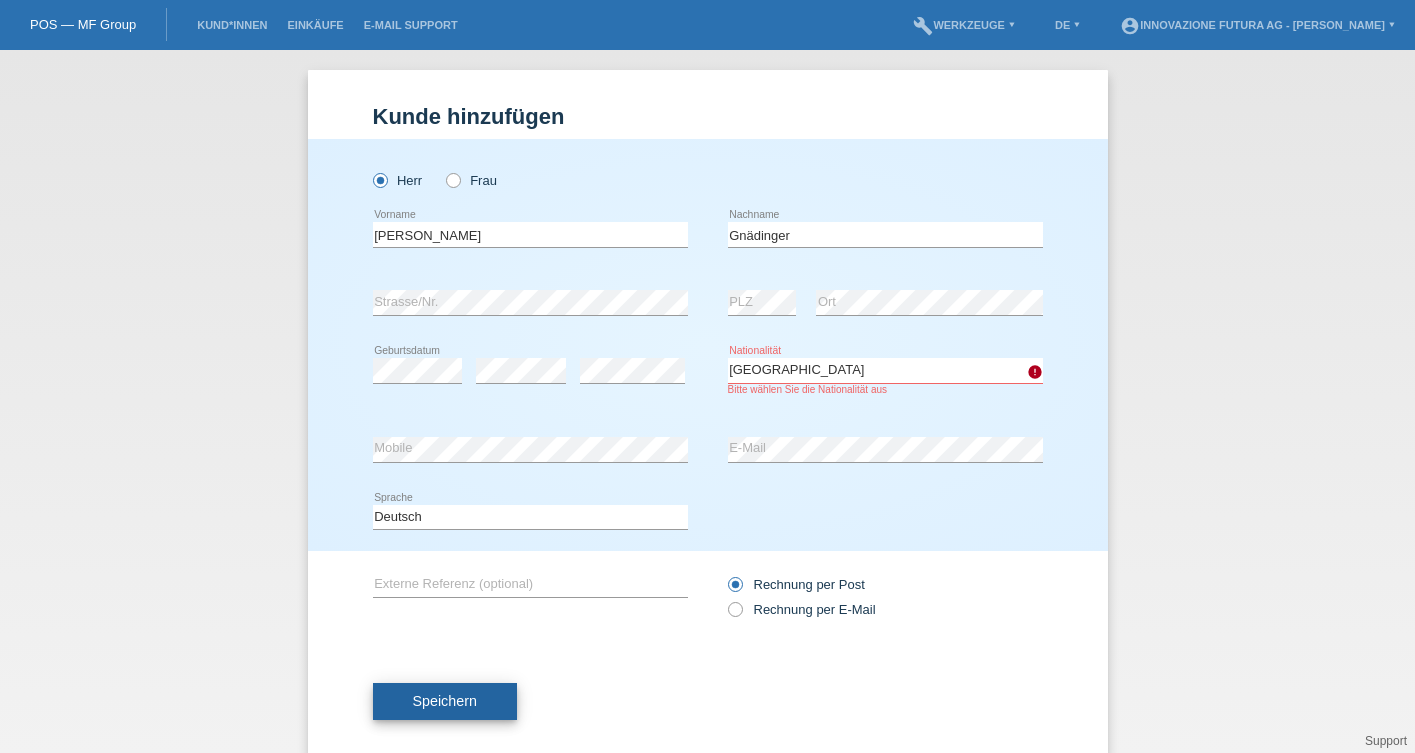 click on "Speichern" at bounding box center (445, 701) 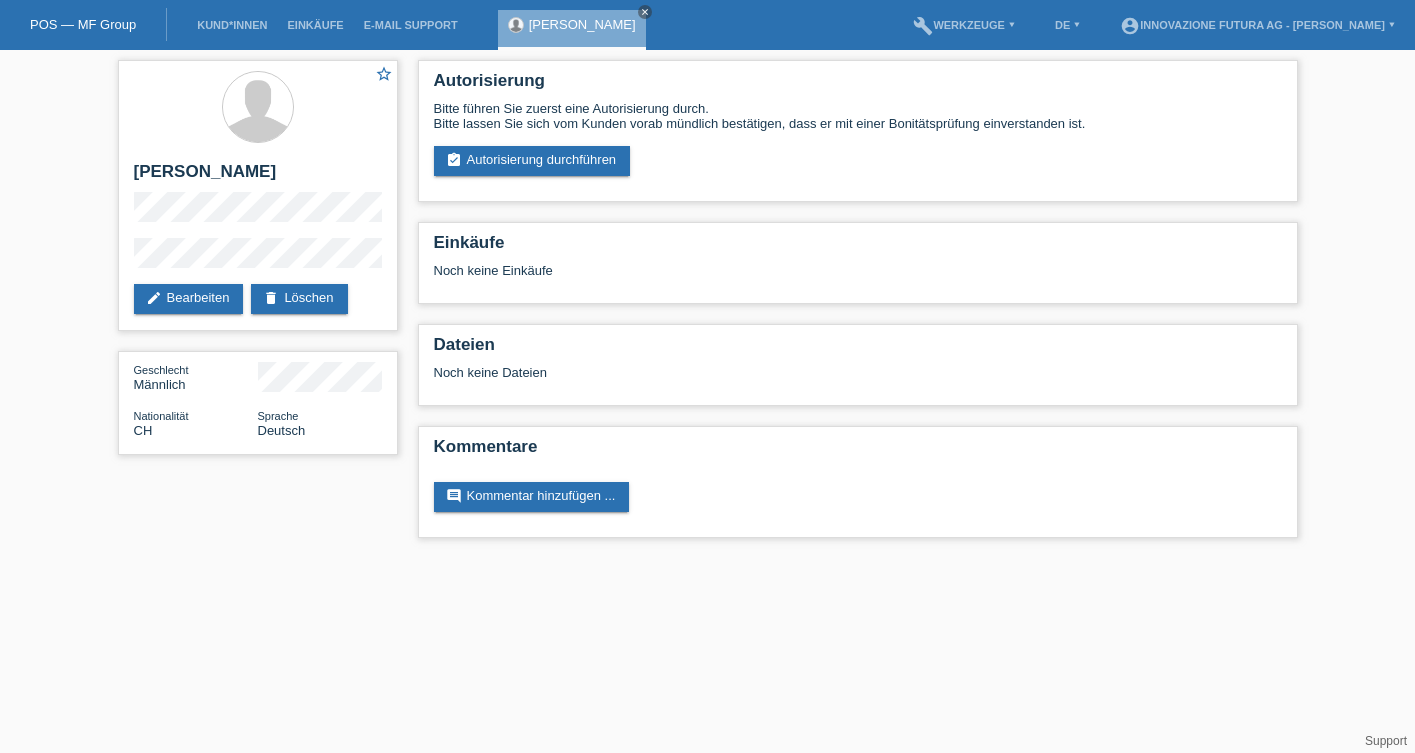 scroll, scrollTop: 0, scrollLeft: 0, axis: both 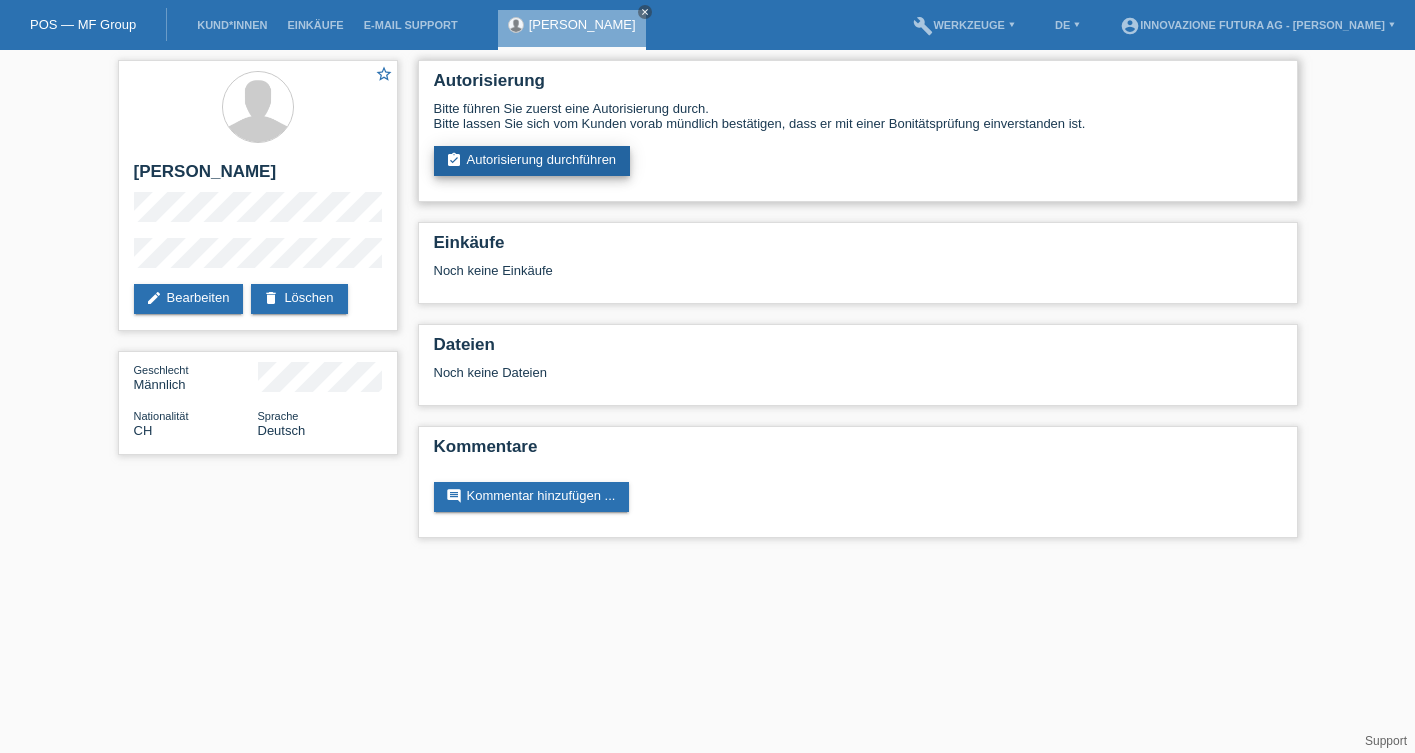 click on "assignment_turned_in  Autorisierung durchführen" at bounding box center (532, 161) 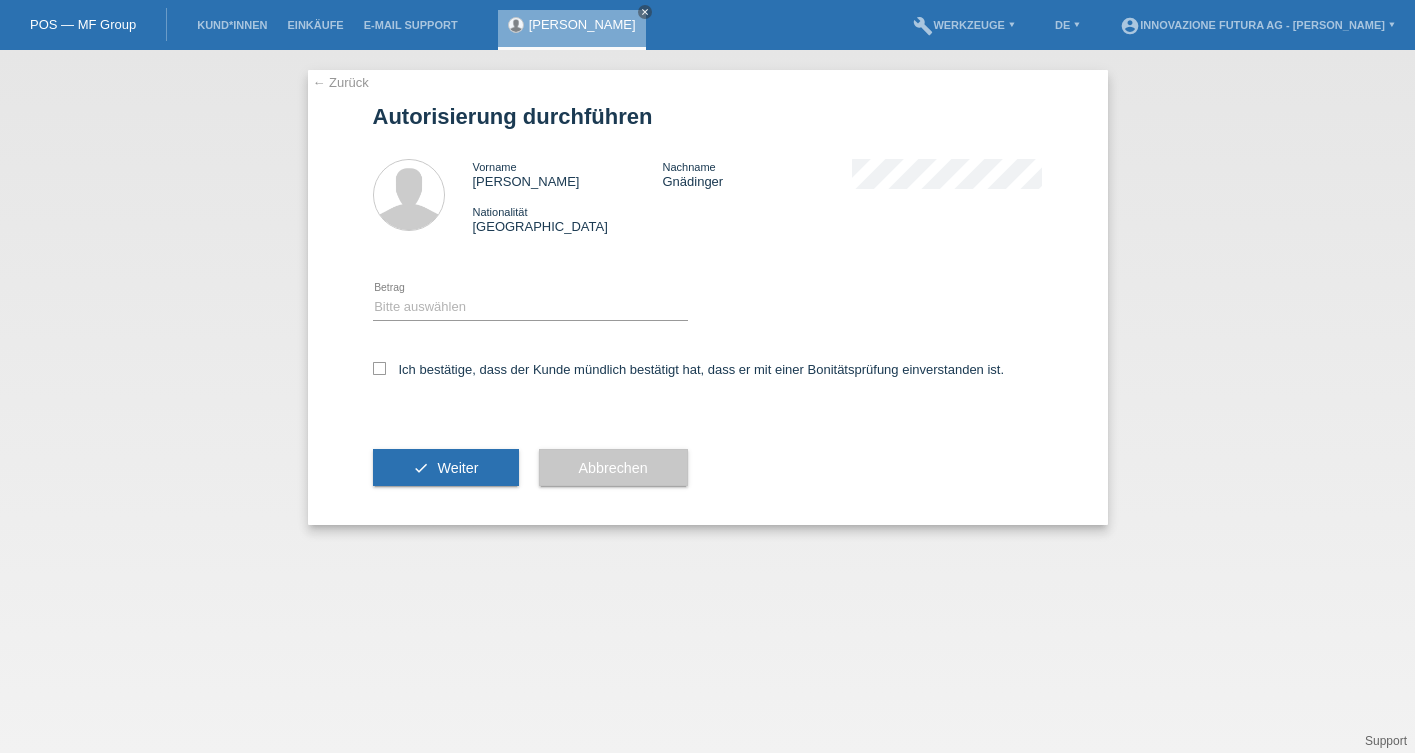 scroll, scrollTop: 0, scrollLeft: 0, axis: both 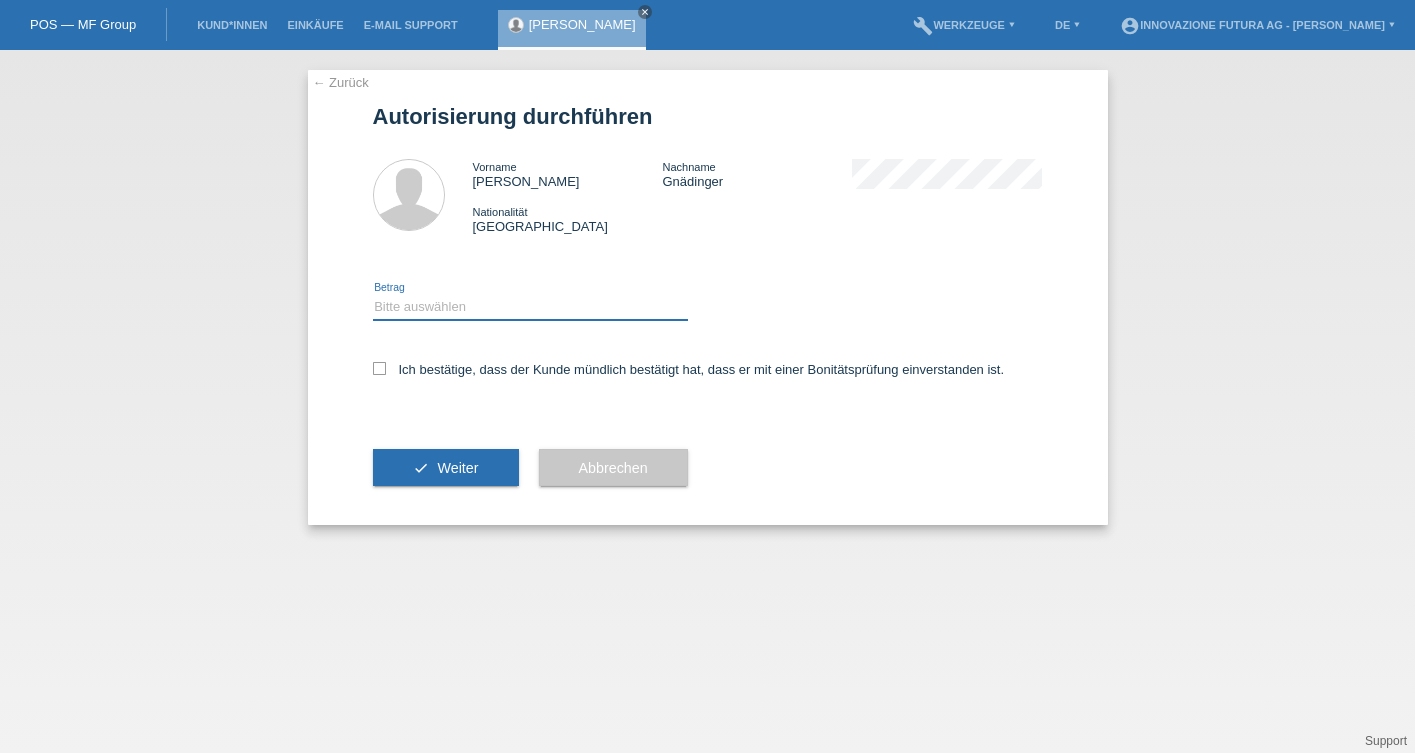 select on "3" 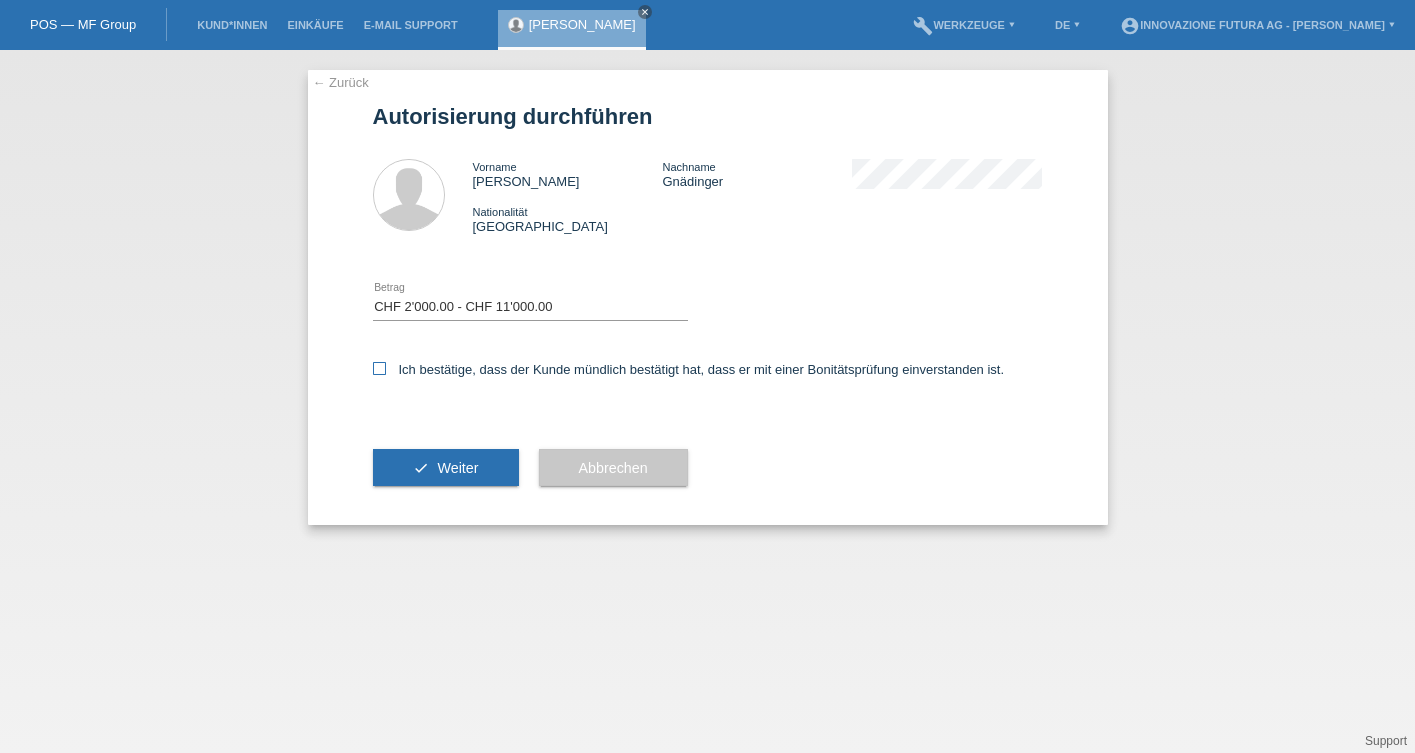 click at bounding box center (379, 368) 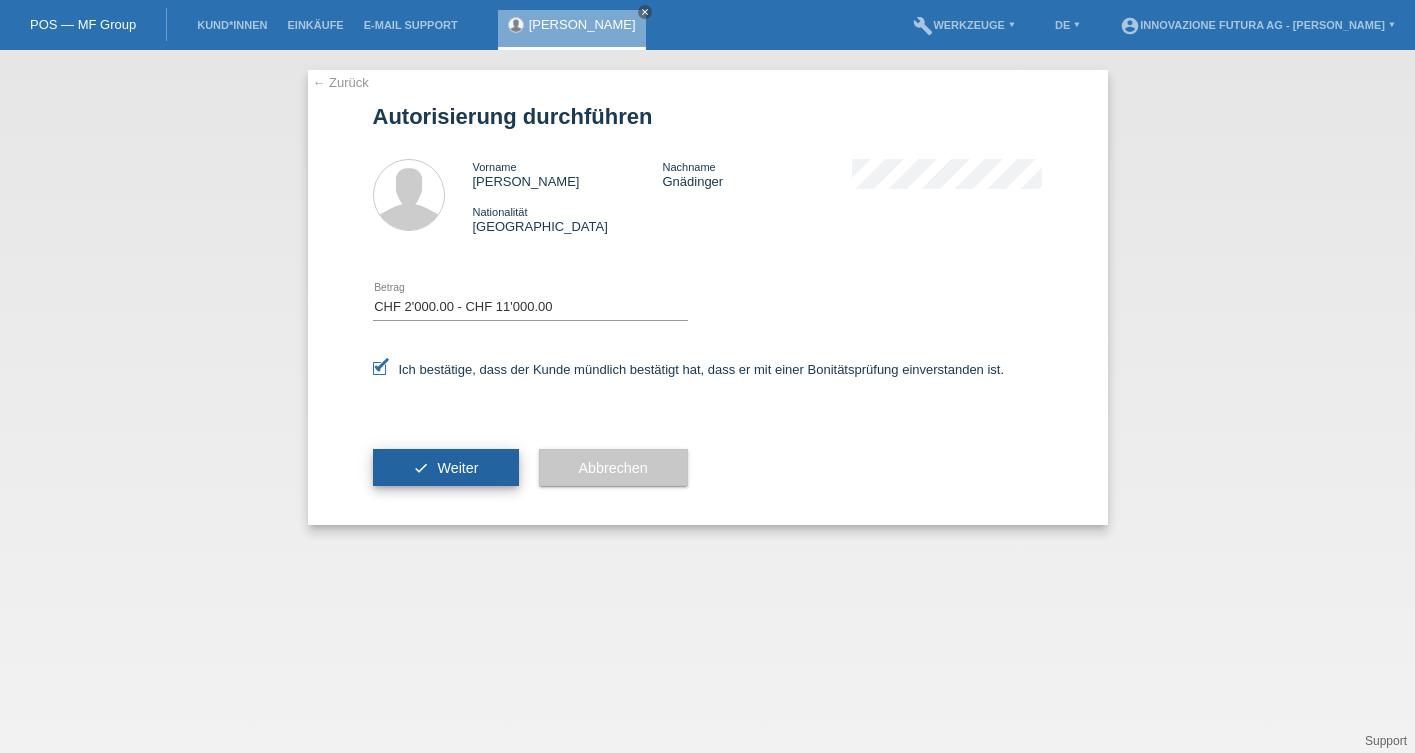 click on "Weiter" at bounding box center [457, 468] 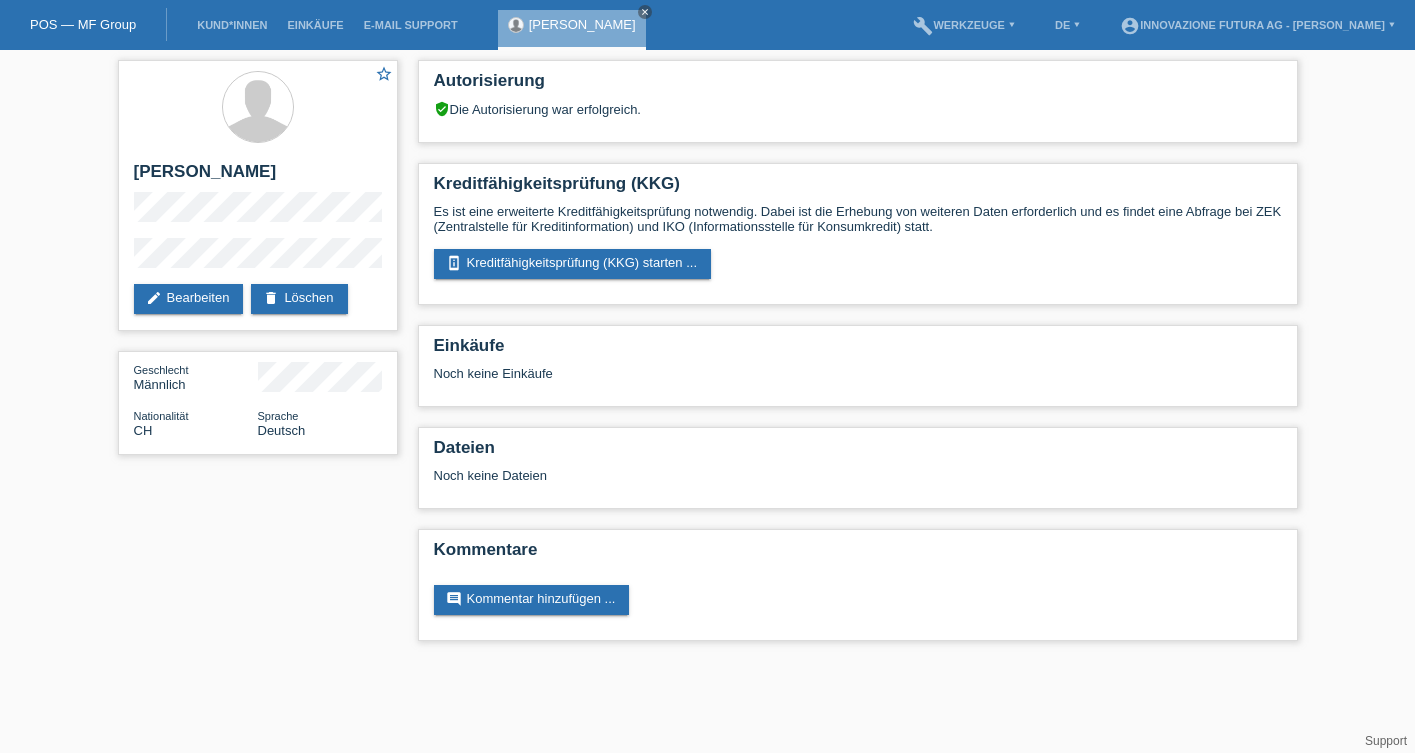 scroll, scrollTop: 0, scrollLeft: 0, axis: both 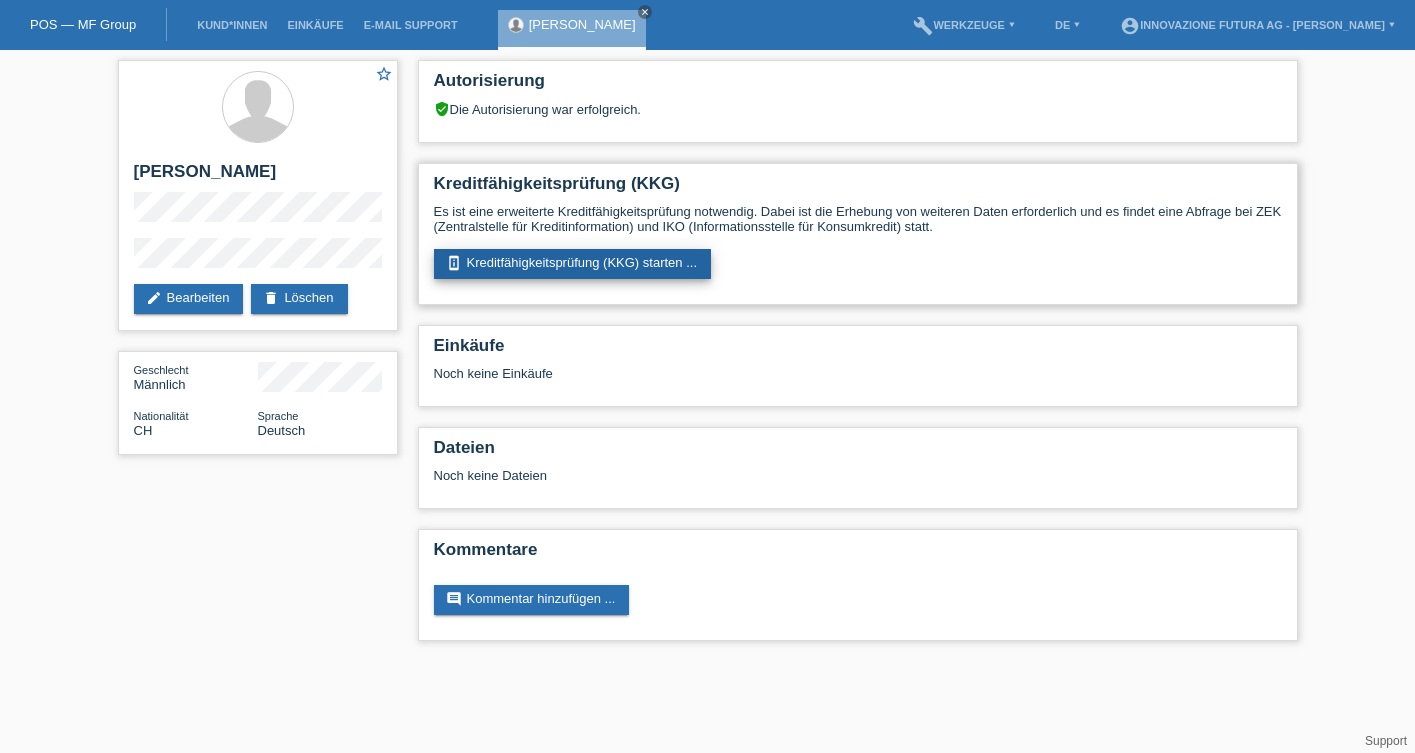 click on "perm_device_information  Kreditfähigkeitsprüfung (KKG) starten ..." at bounding box center [573, 264] 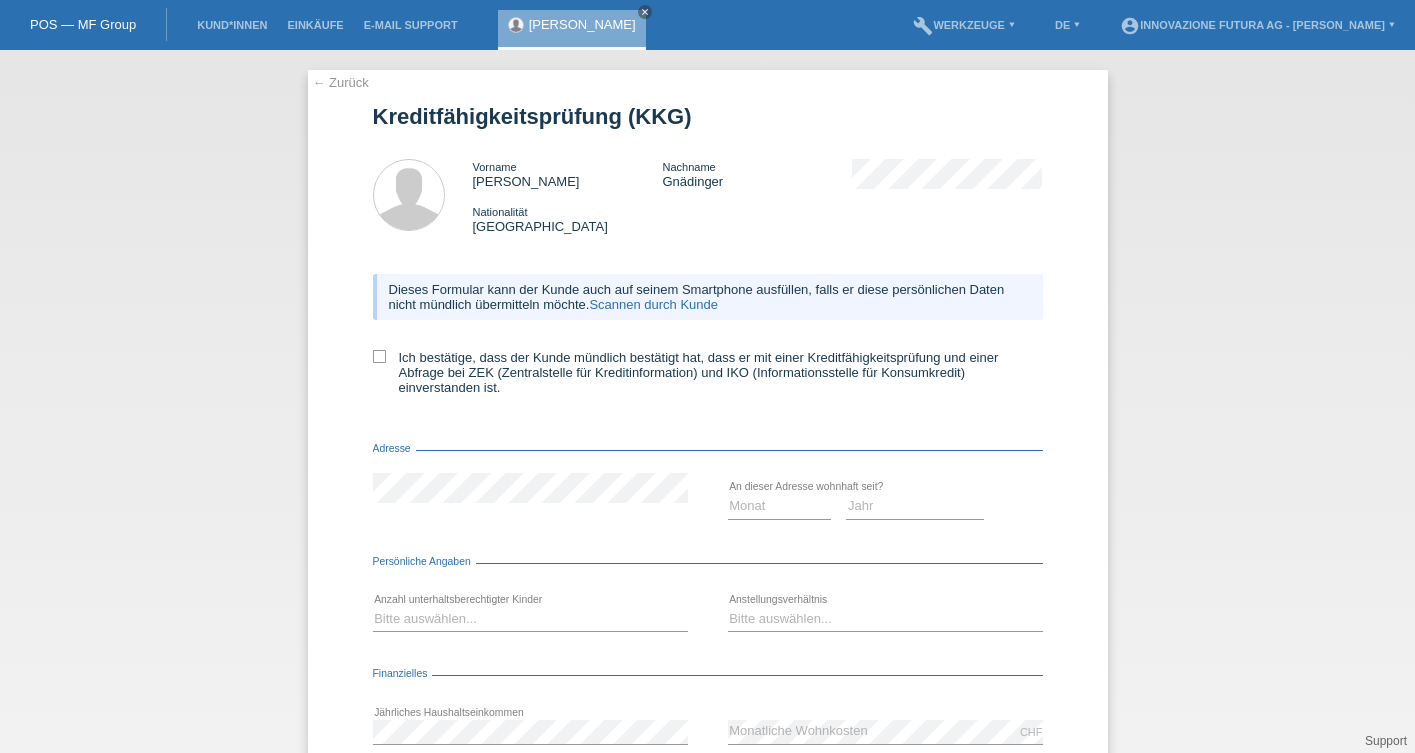 scroll, scrollTop: 0, scrollLeft: 0, axis: both 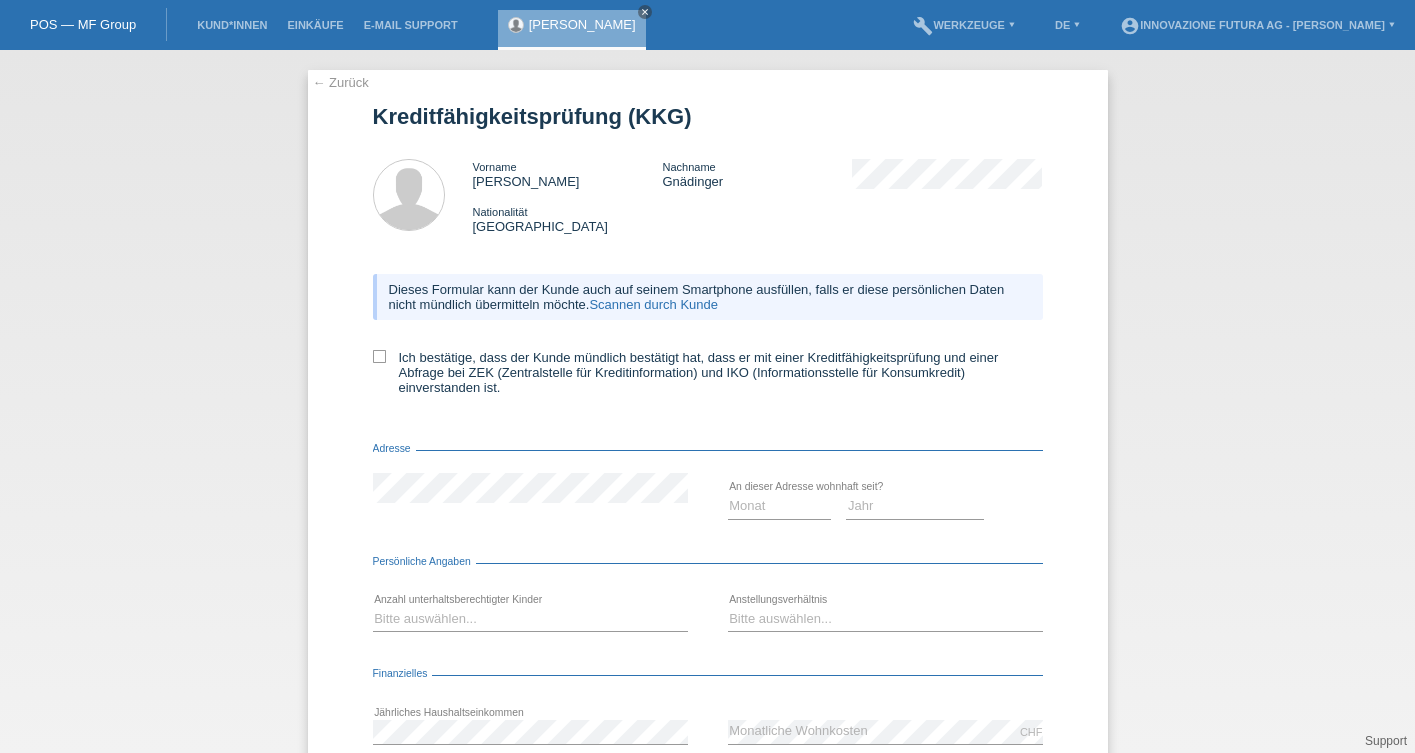 click on "Scannen durch Kunde" at bounding box center (653, 304) 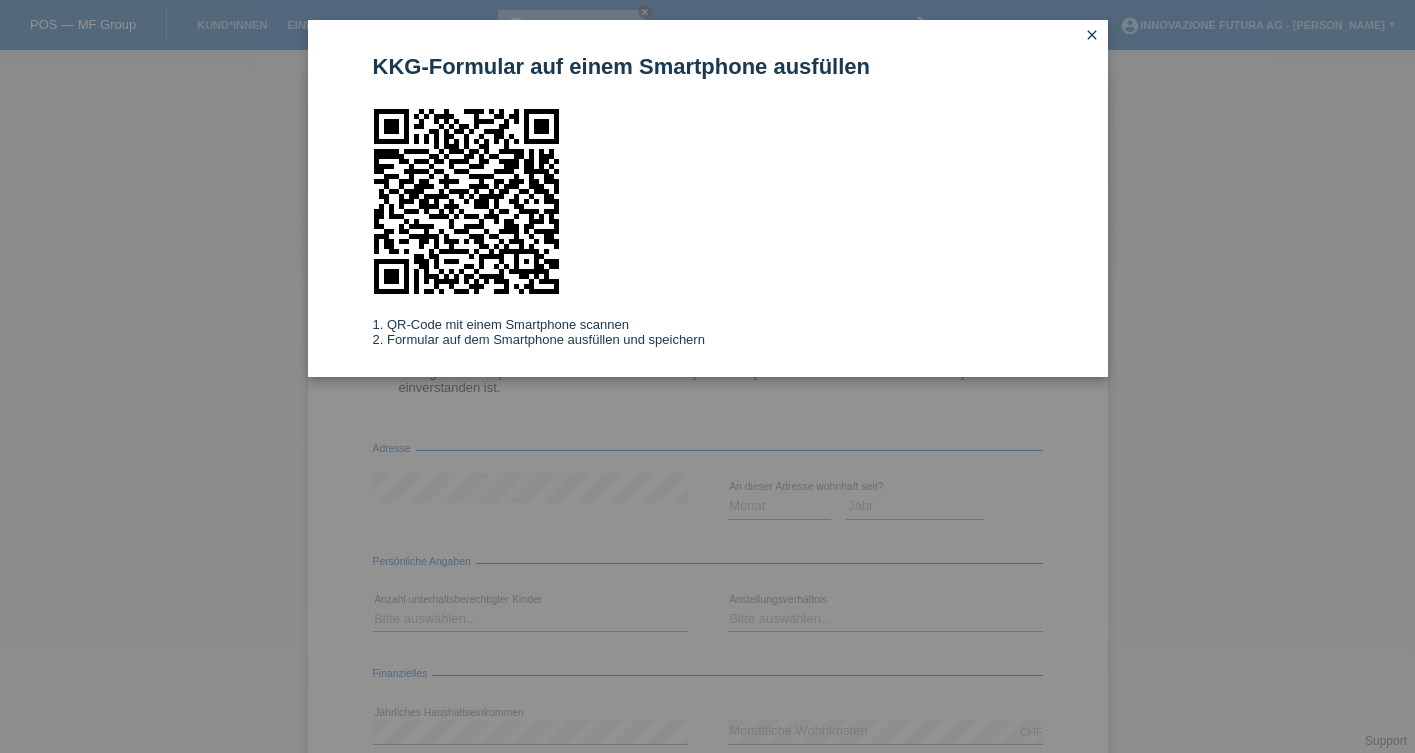 click on "close" at bounding box center [1092, 35] 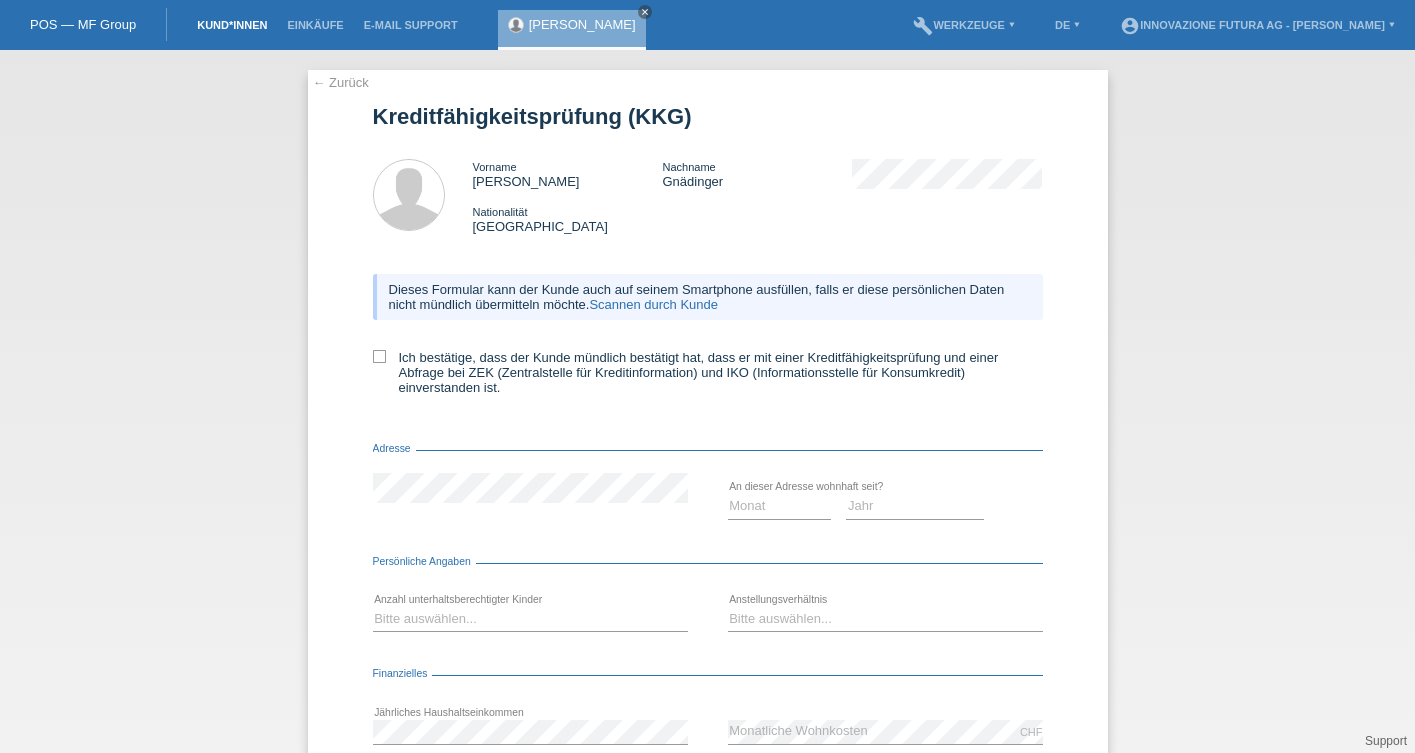 click on "Kund*innen" at bounding box center [232, 25] 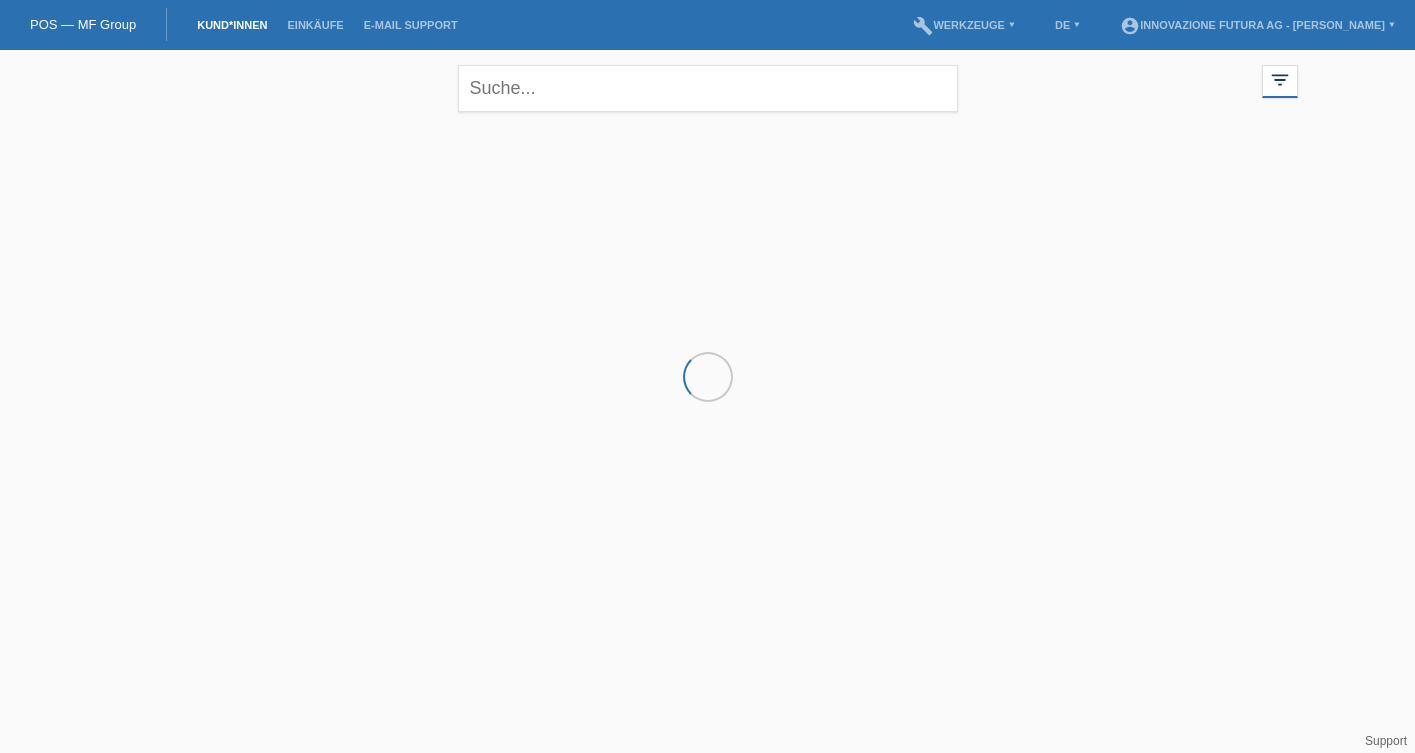 scroll, scrollTop: 0, scrollLeft: 0, axis: both 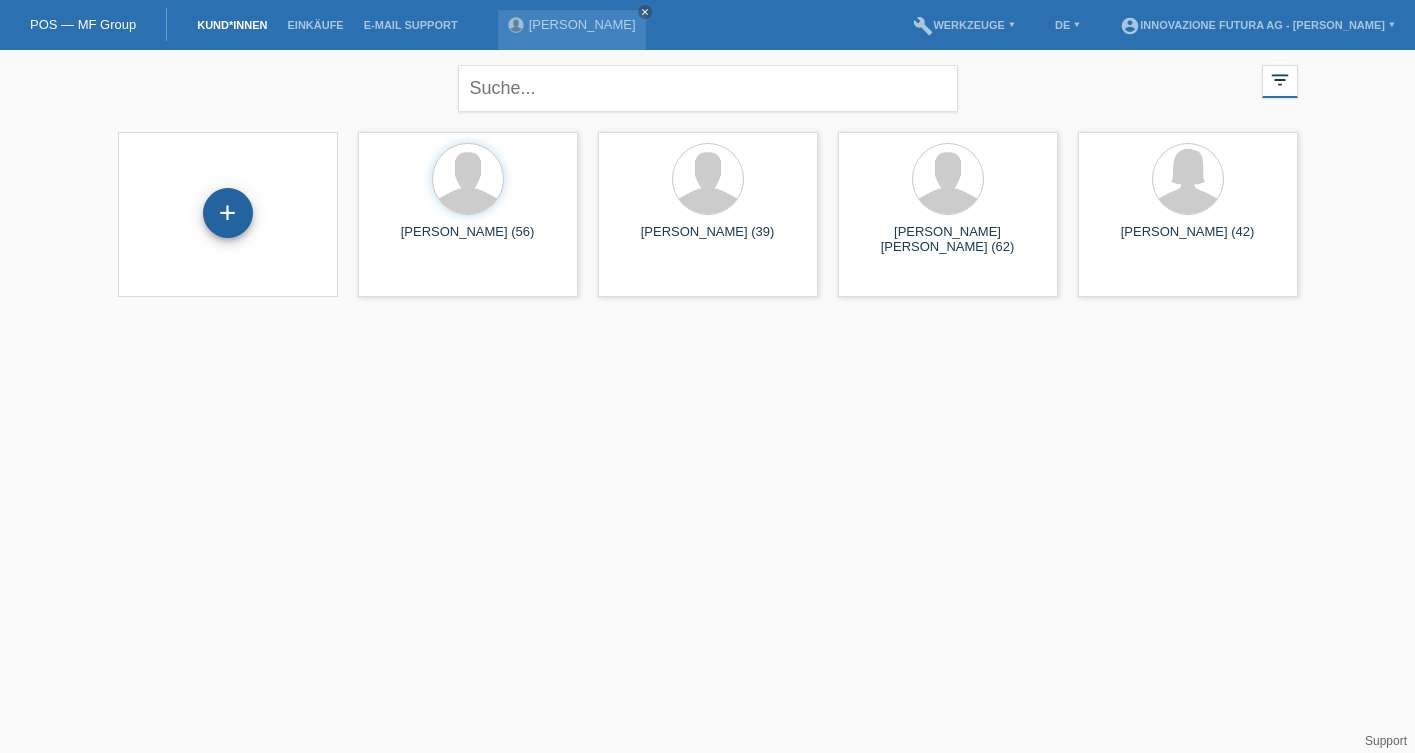 click on "+" at bounding box center (228, 213) 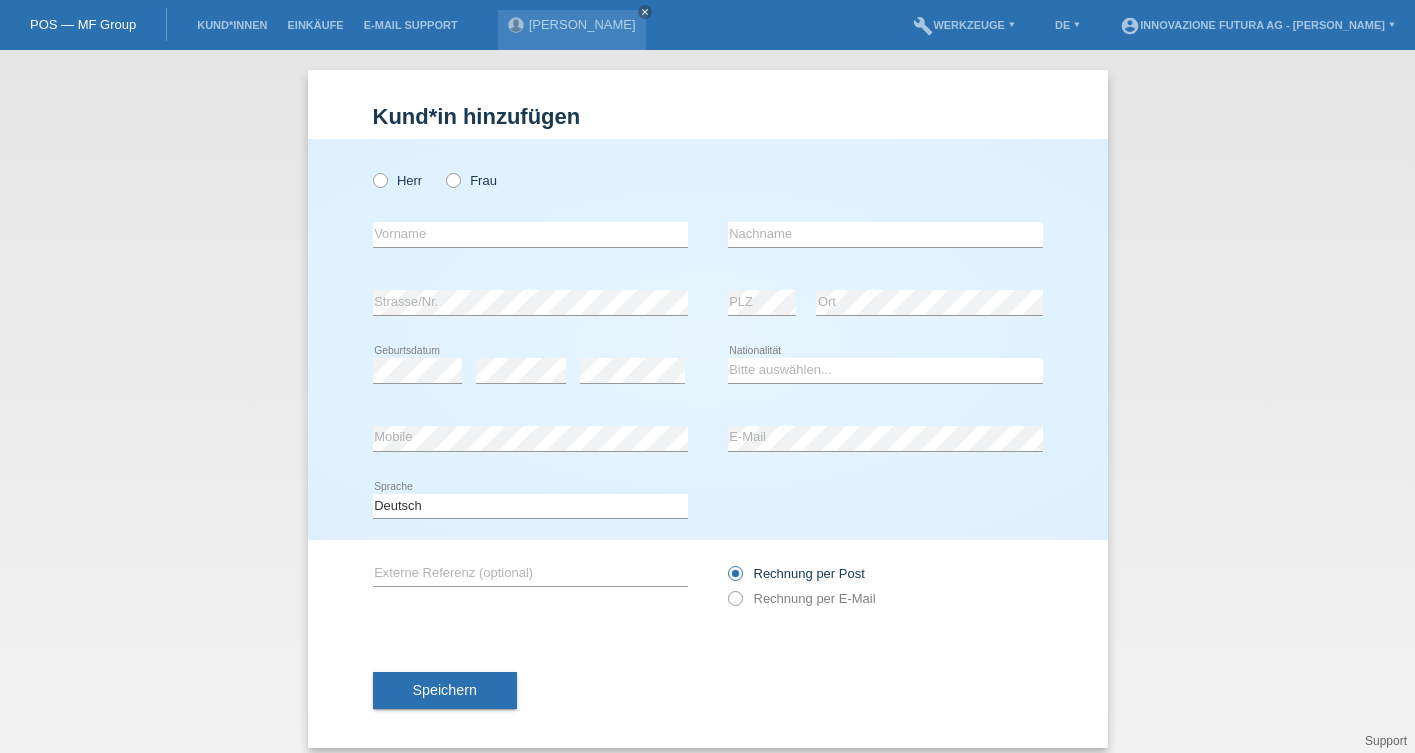 scroll, scrollTop: 0, scrollLeft: 0, axis: both 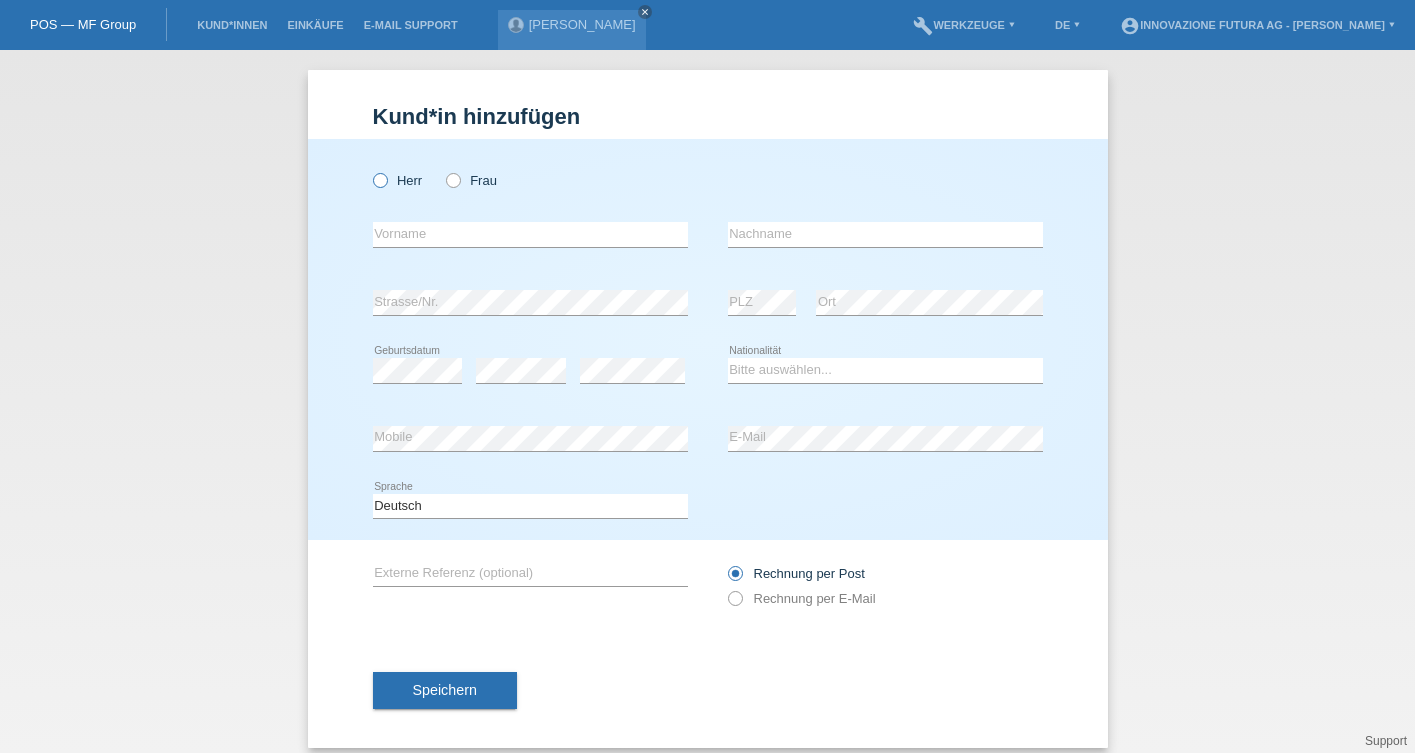 click at bounding box center (369, 170) 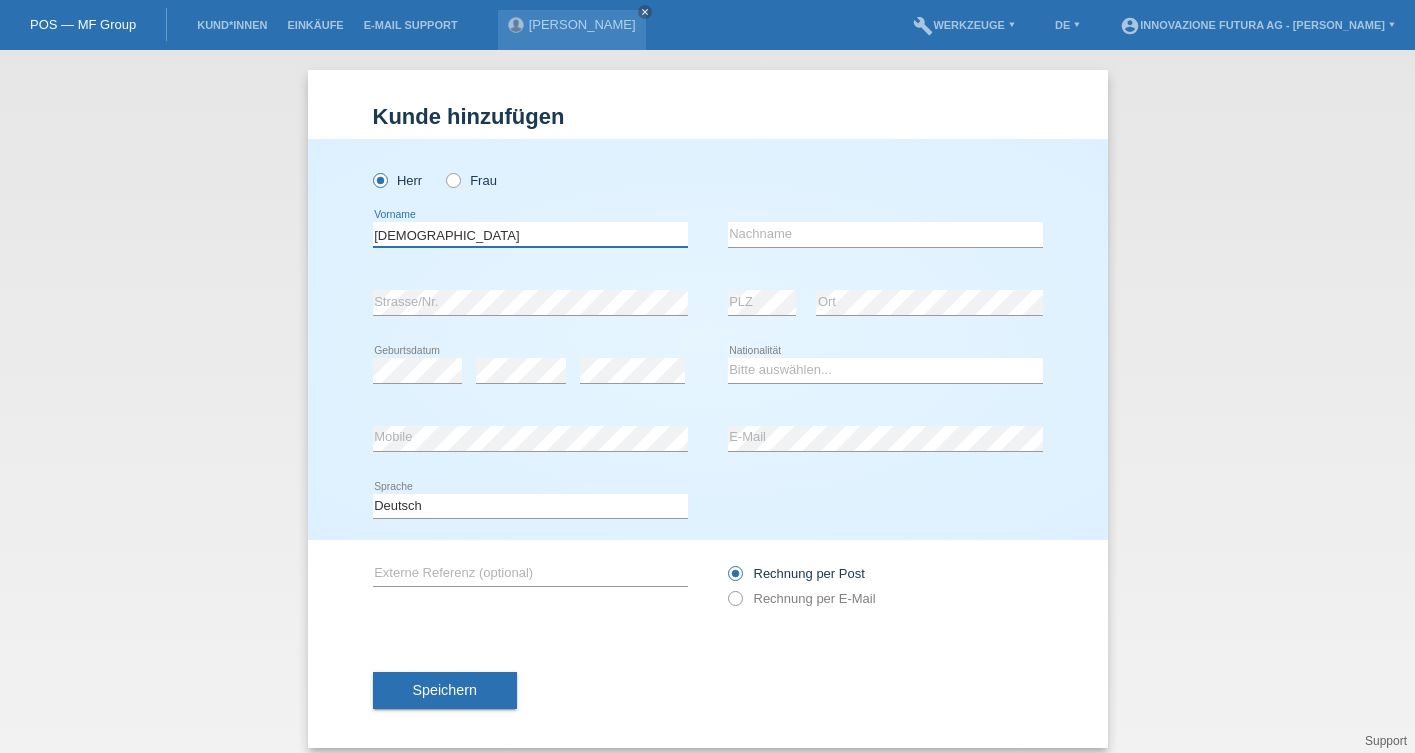 type on "[DEMOGRAPHIC_DATA]" 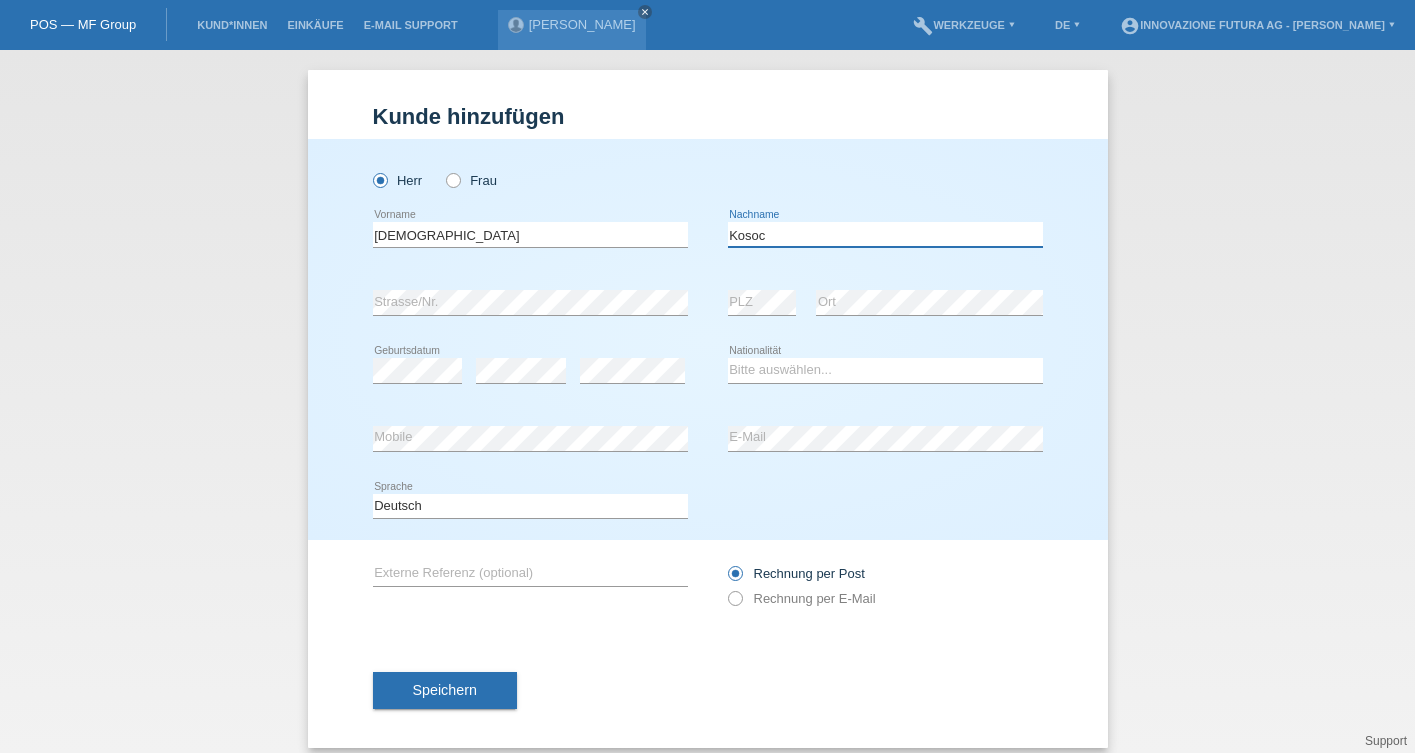 type on "Kosoc" 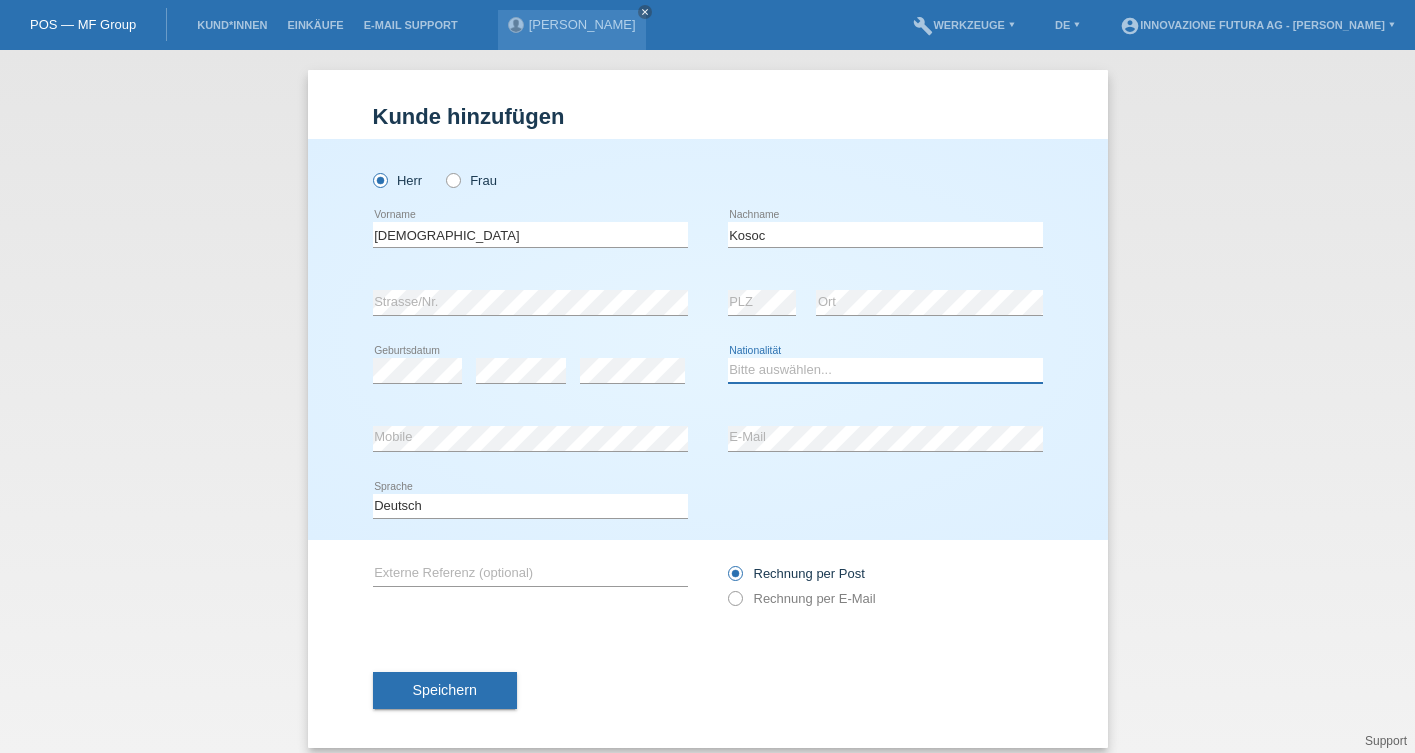 select on "DE" 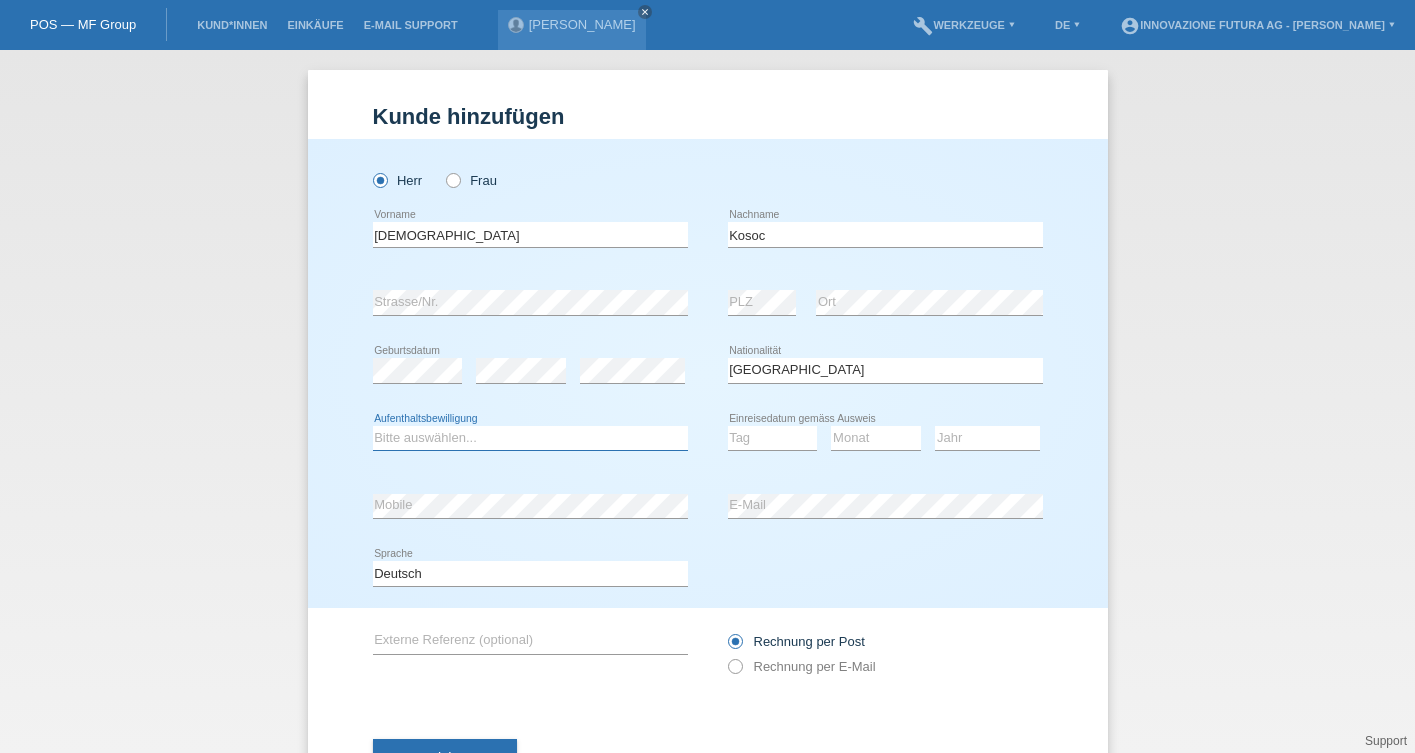 select on "B" 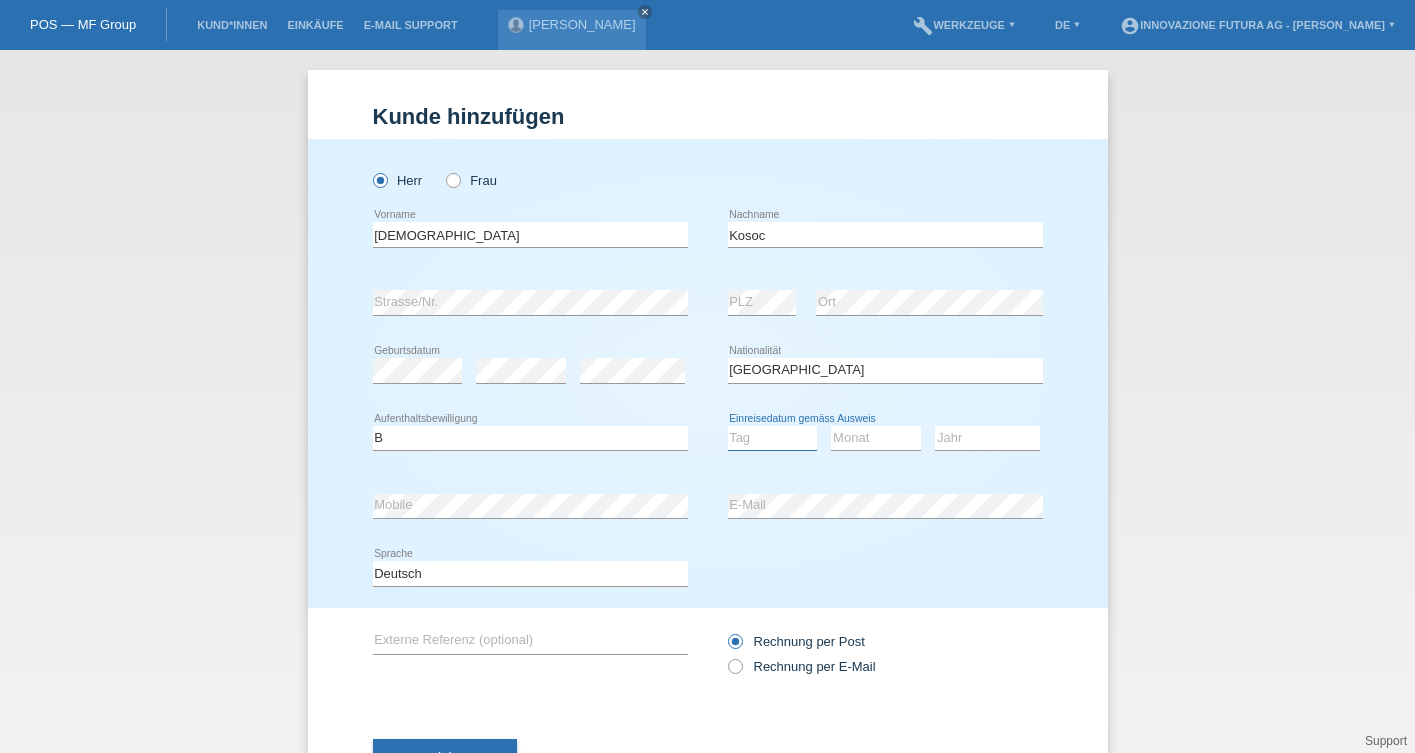 select on "31" 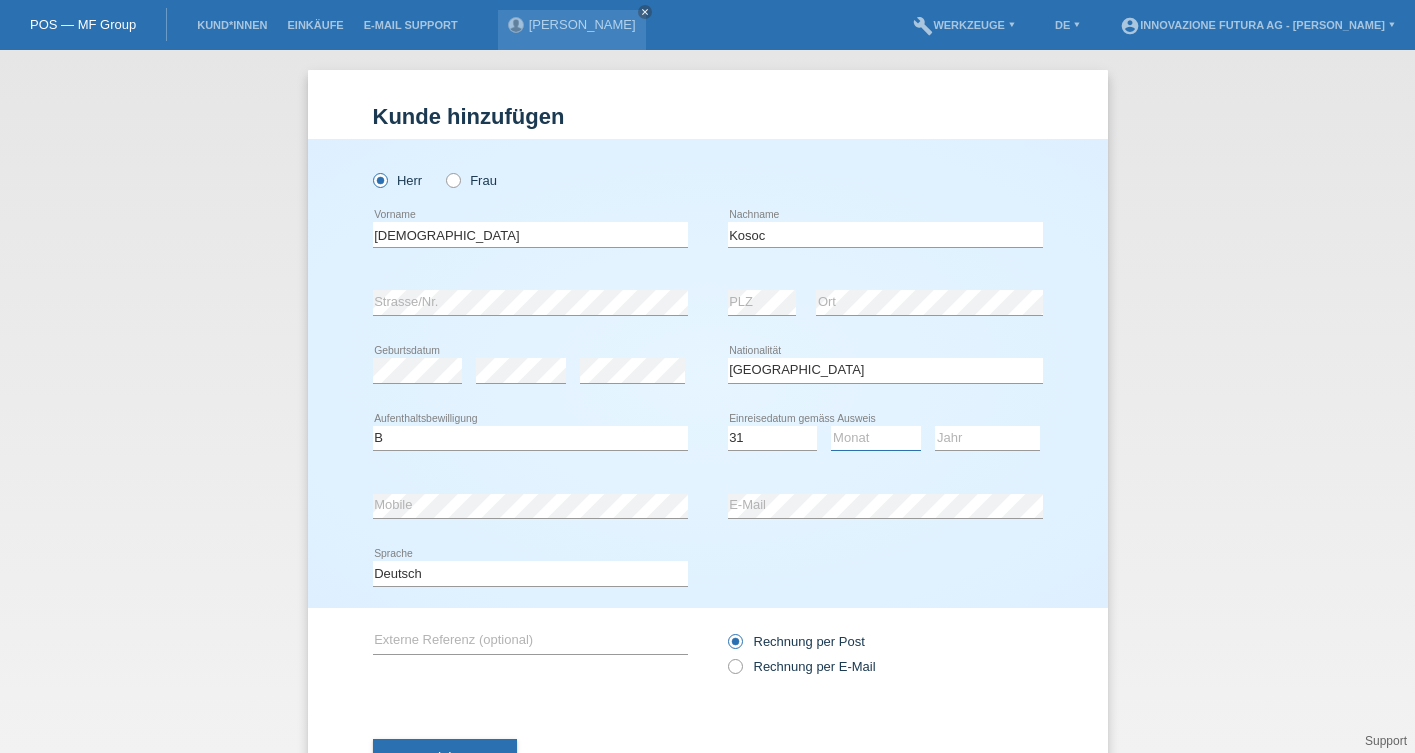 select on "12" 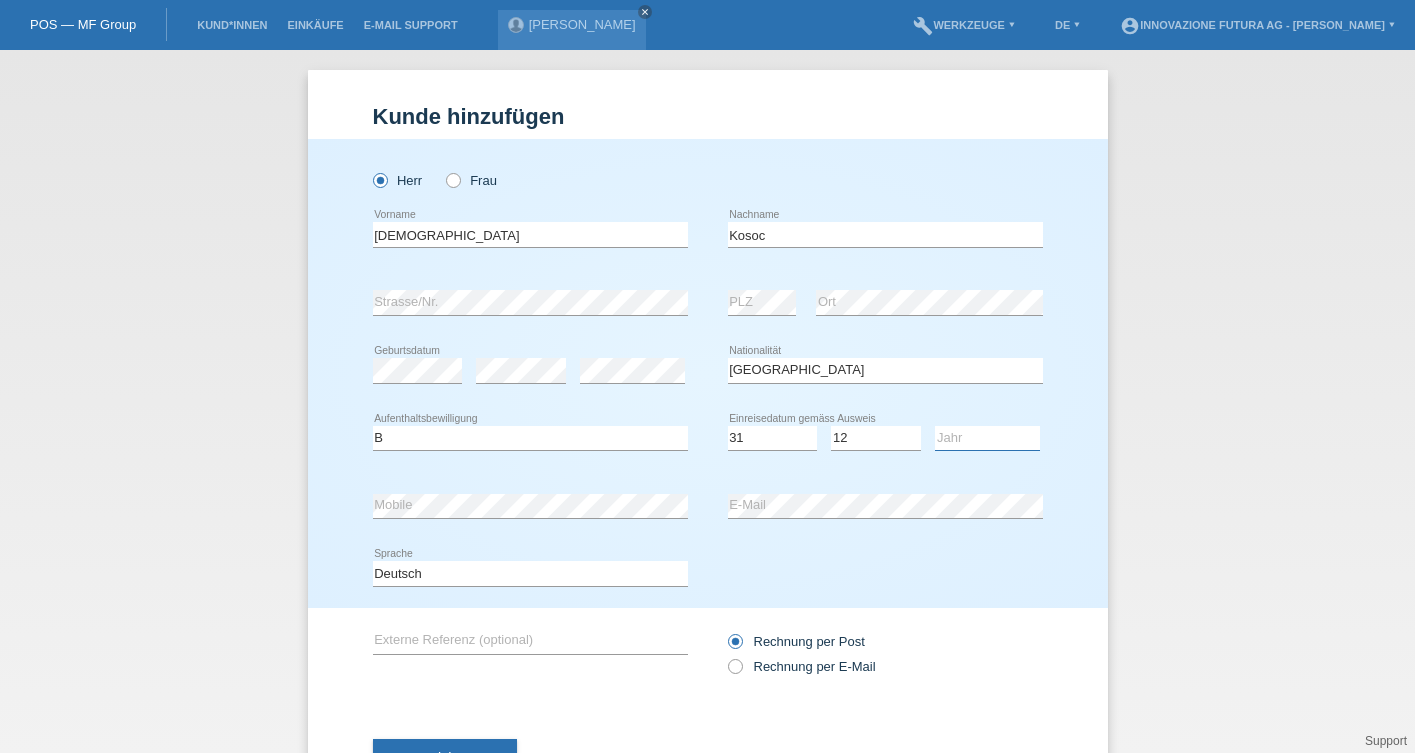 select on "2020" 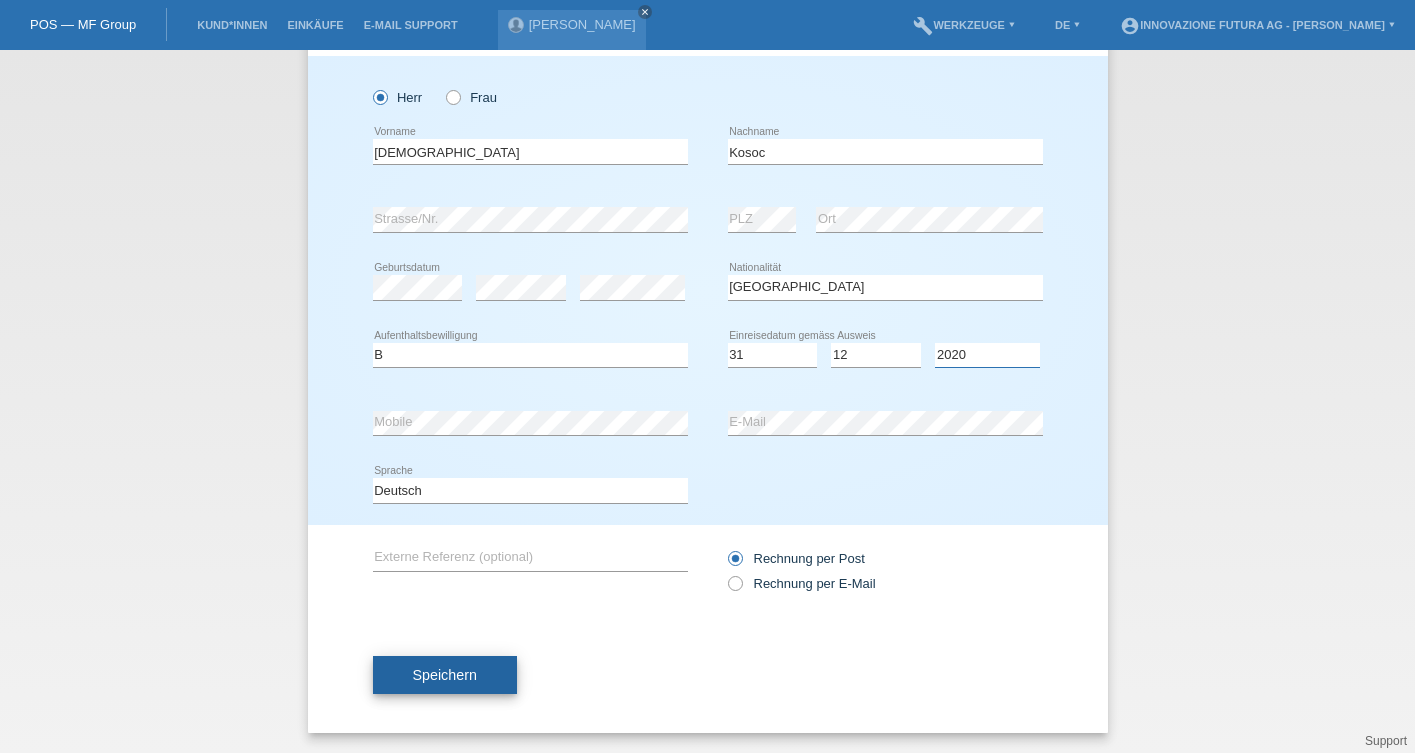 scroll, scrollTop: 84, scrollLeft: 0, axis: vertical 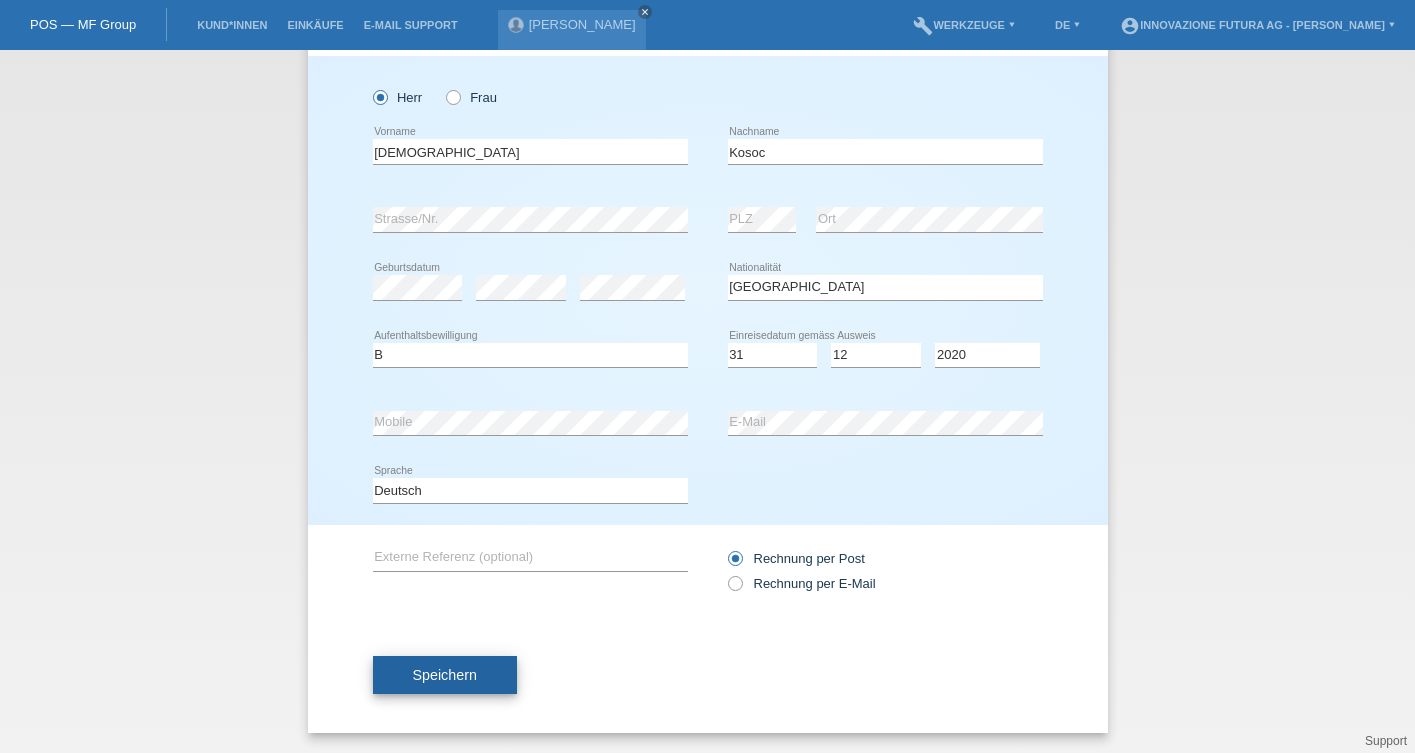 click on "Speichern" at bounding box center (445, 675) 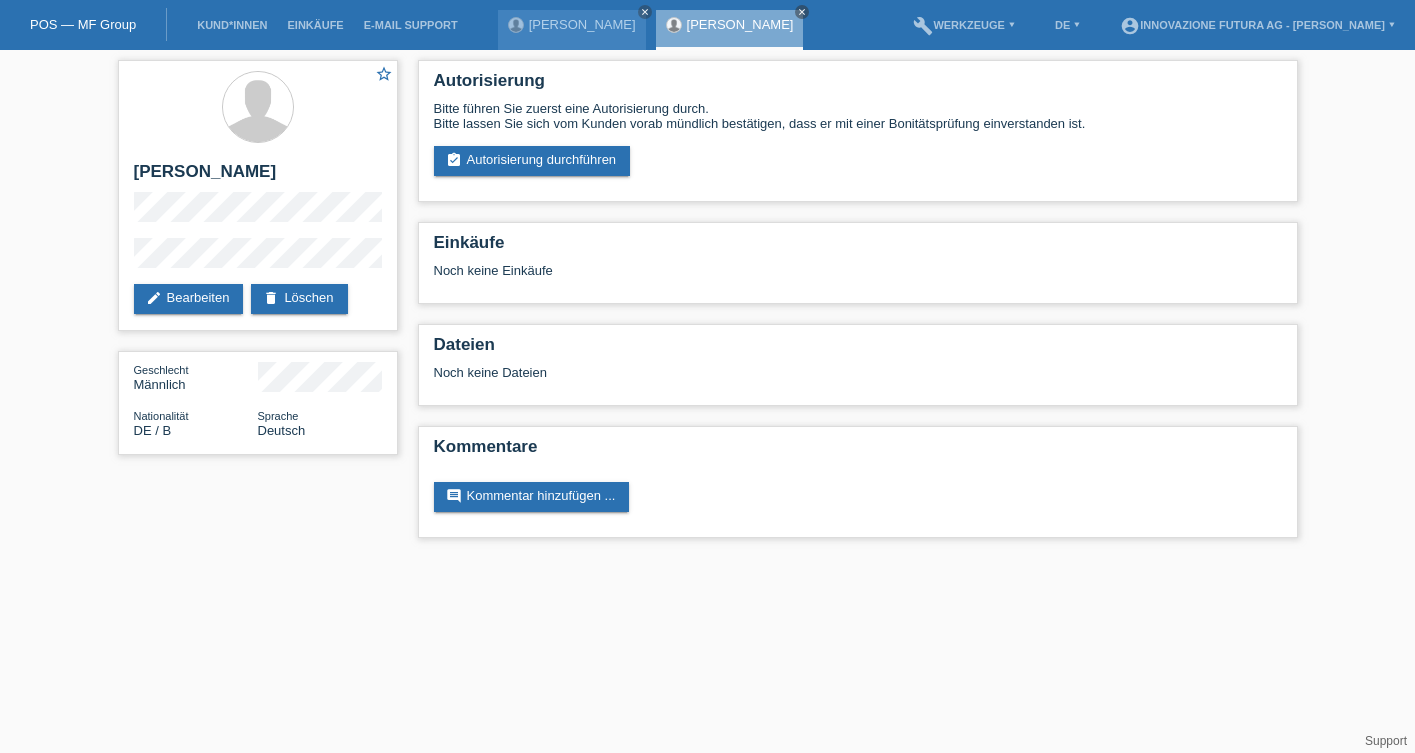 scroll, scrollTop: 0, scrollLeft: 0, axis: both 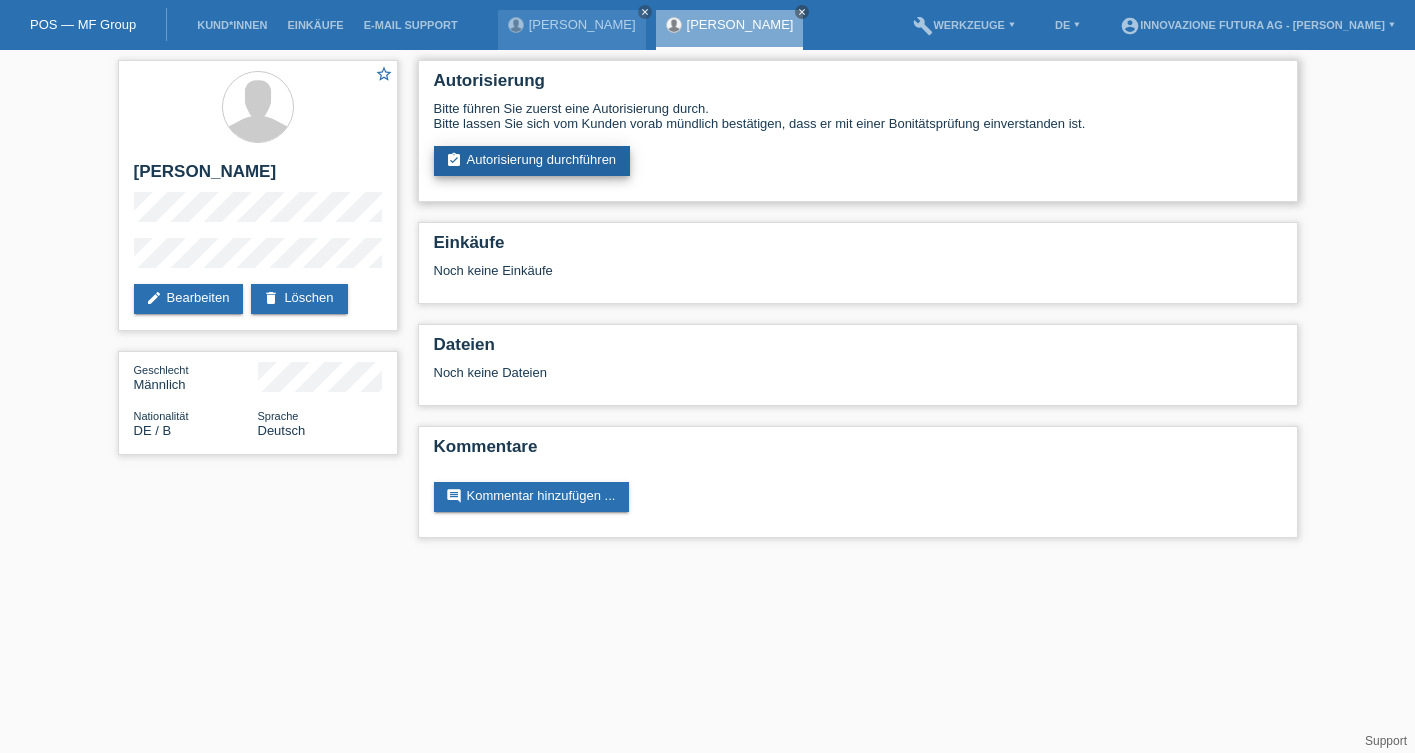 click on "assignment_turned_in  Autorisierung durchführen" at bounding box center [532, 161] 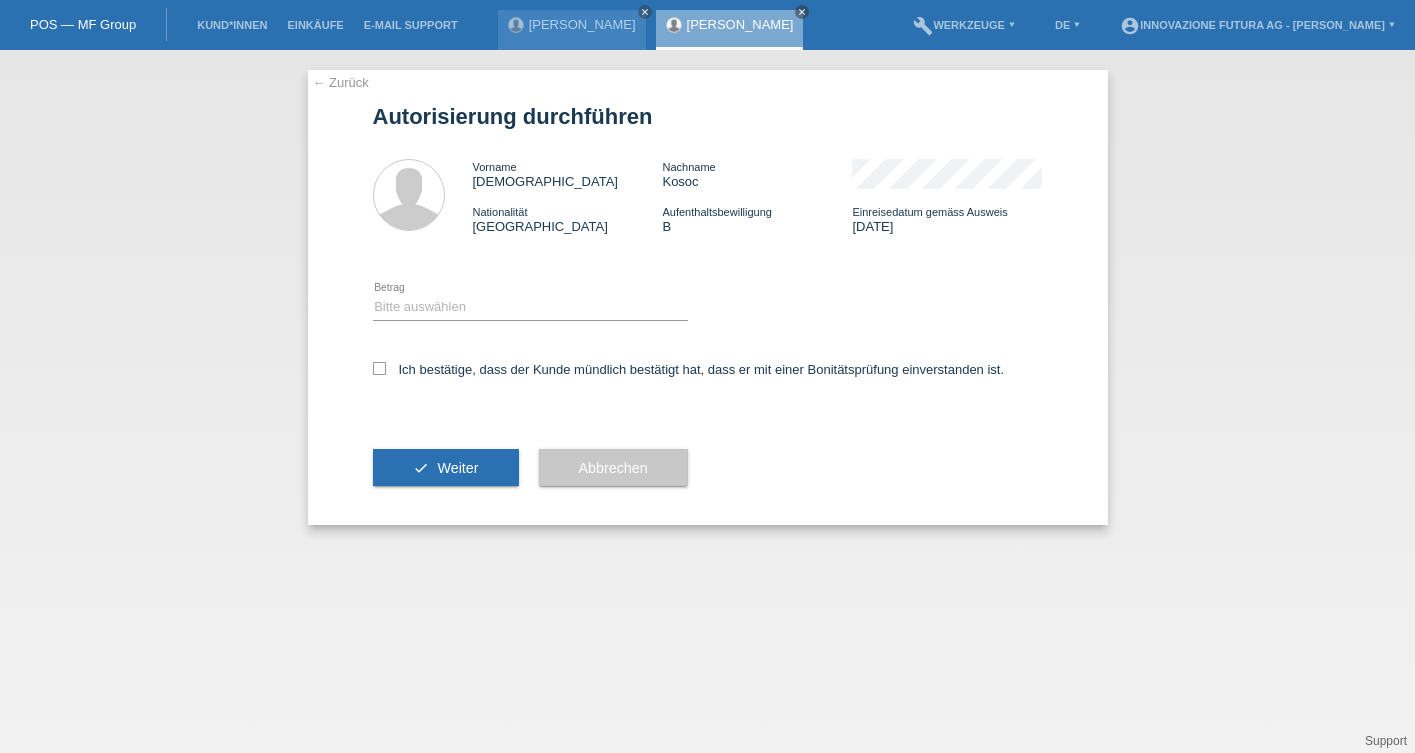 scroll, scrollTop: 0, scrollLeft: 0, axis: both 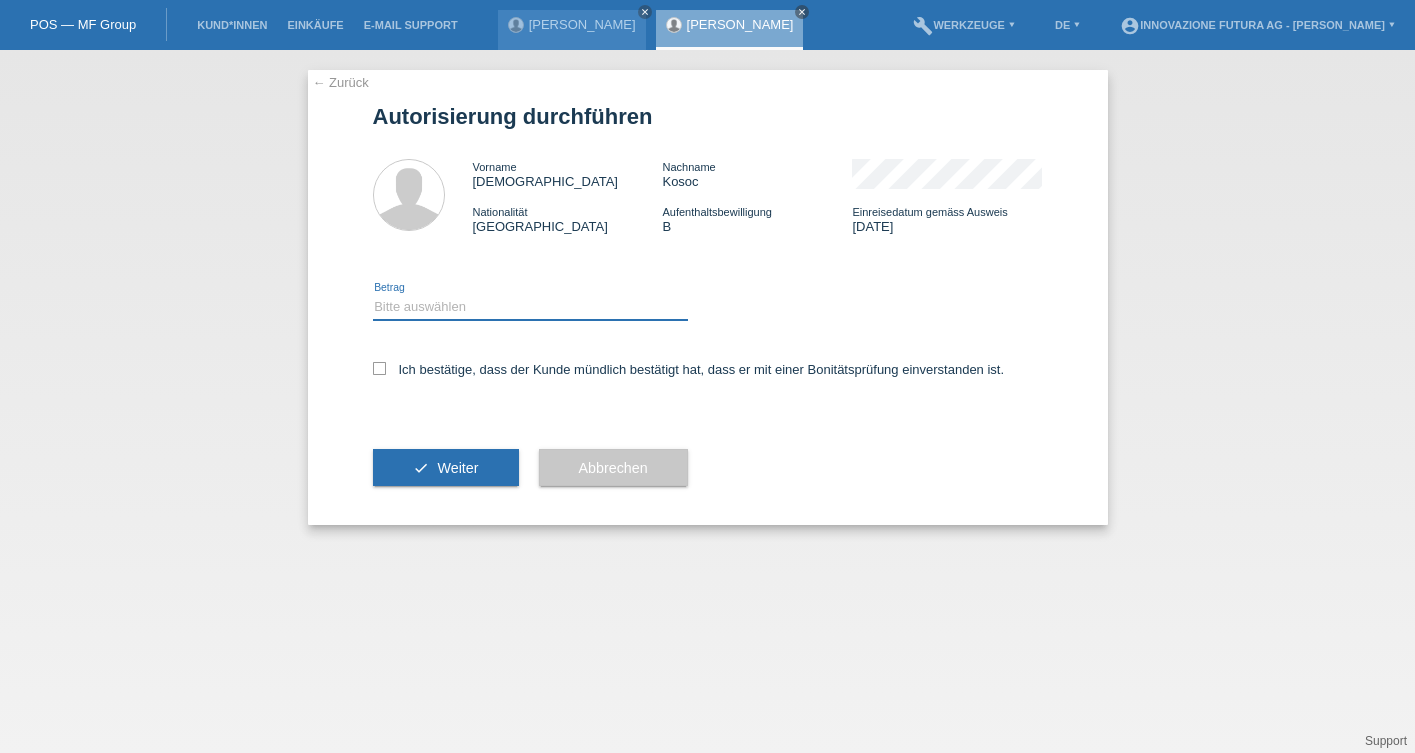 select on "3" 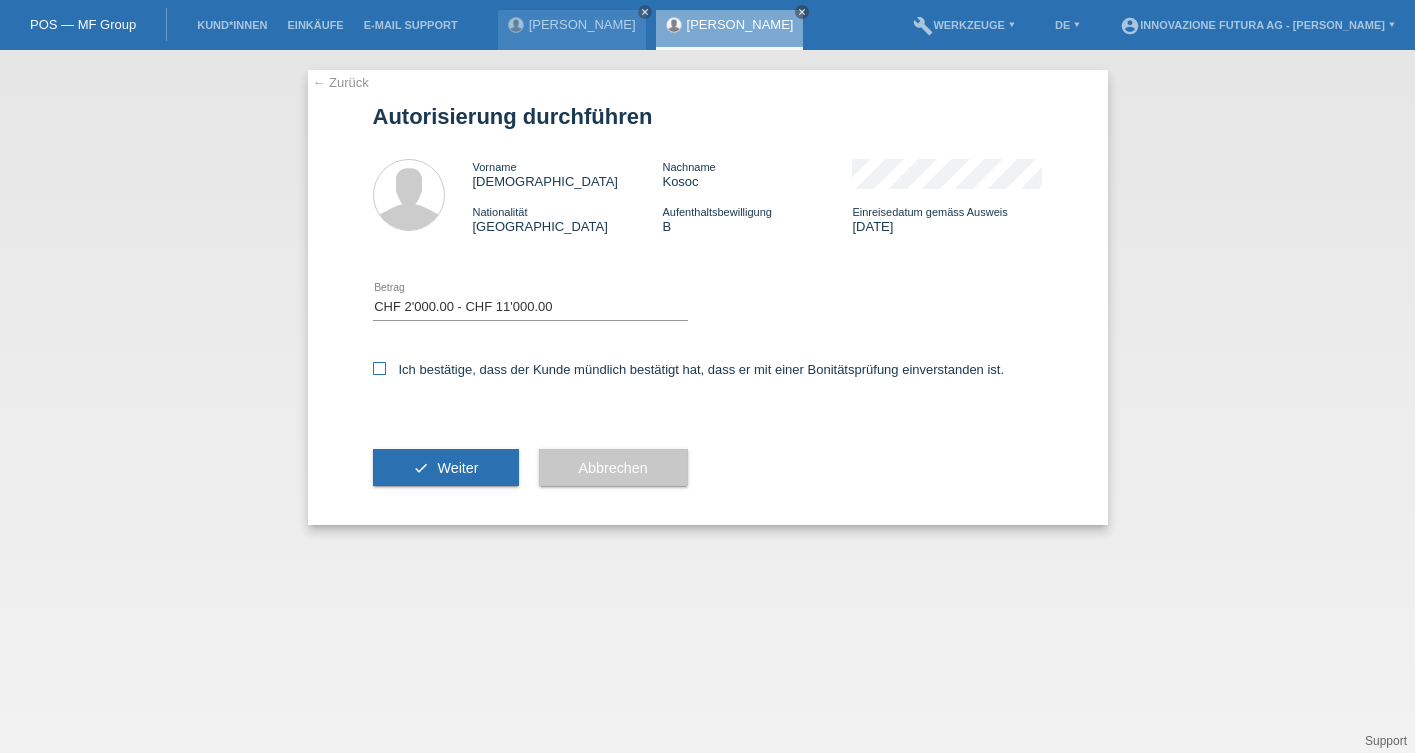 click at bounding box center (379, 368) 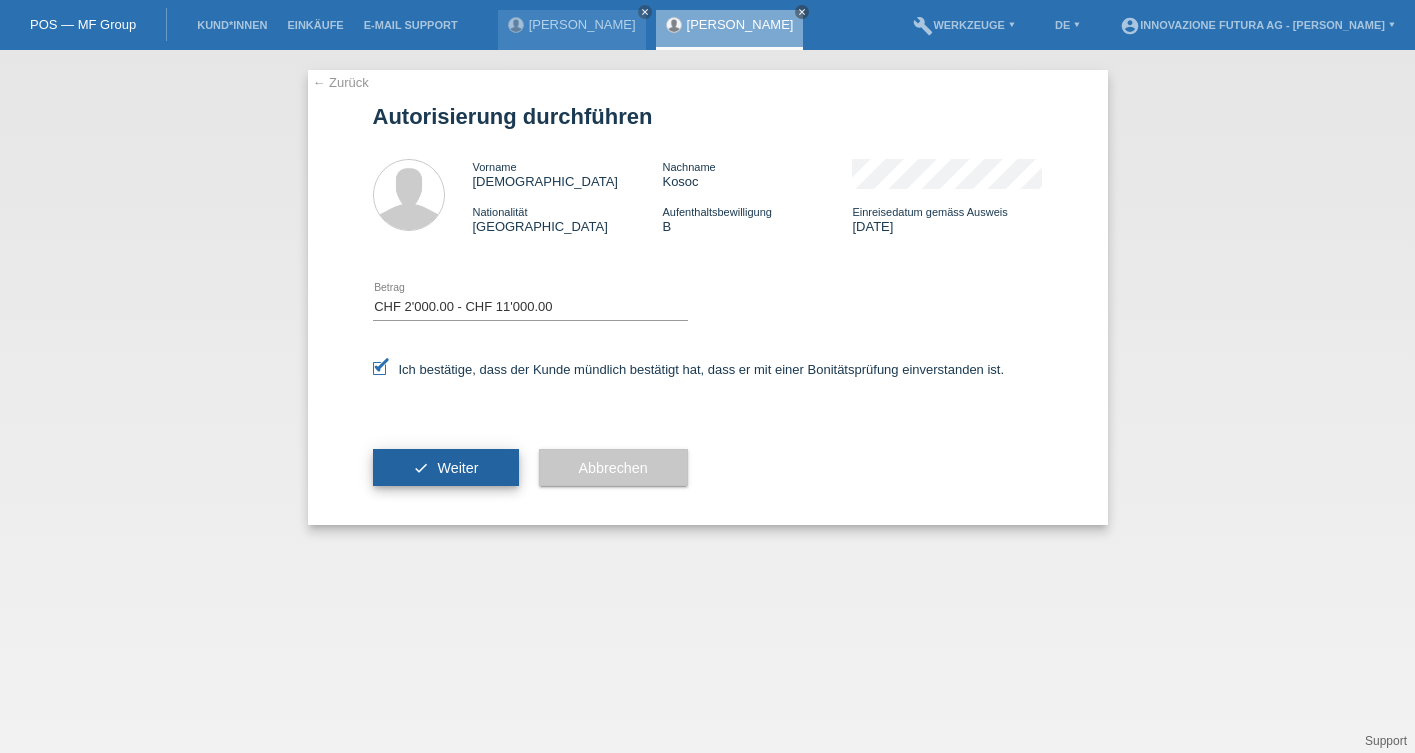 click on "Weiter" at bounding box center [457, 468] 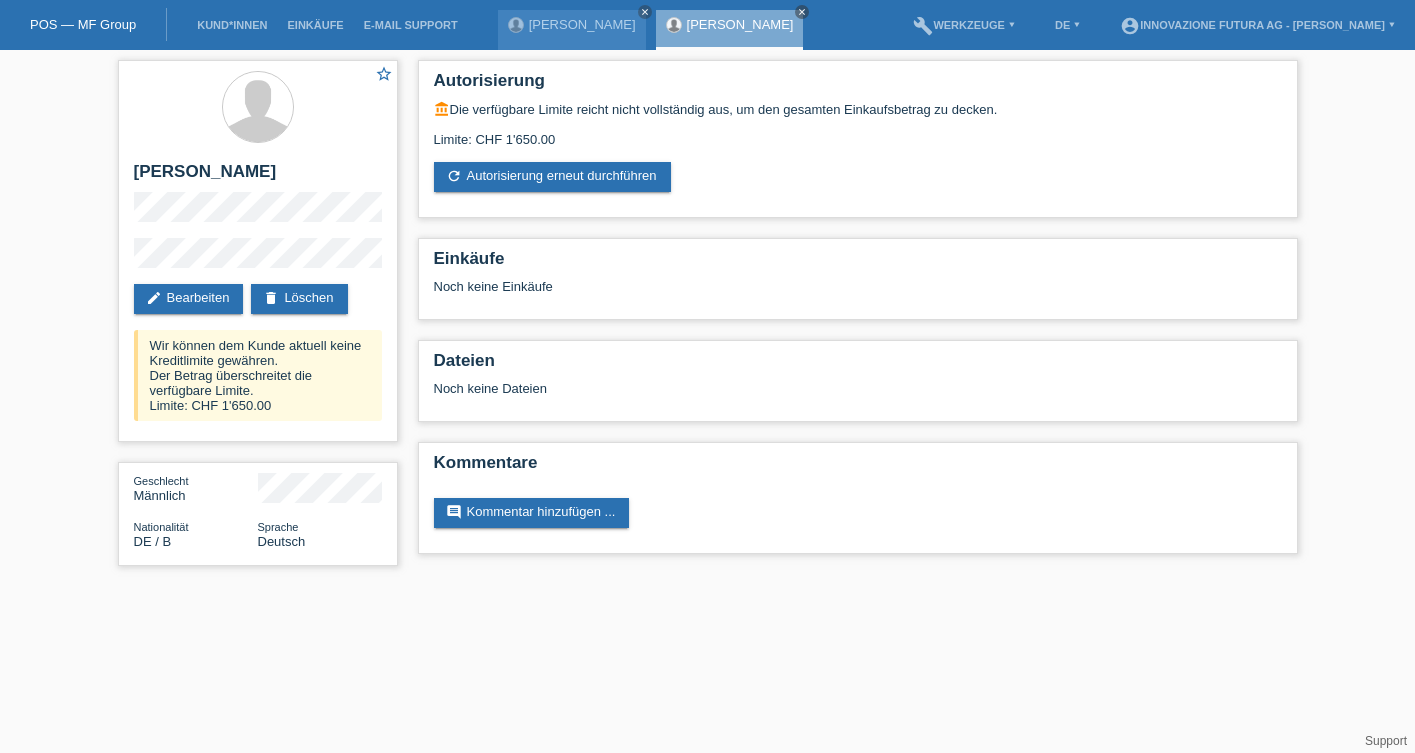 scroll, scrollTop: 0, scrollLeft: 0, axis: both 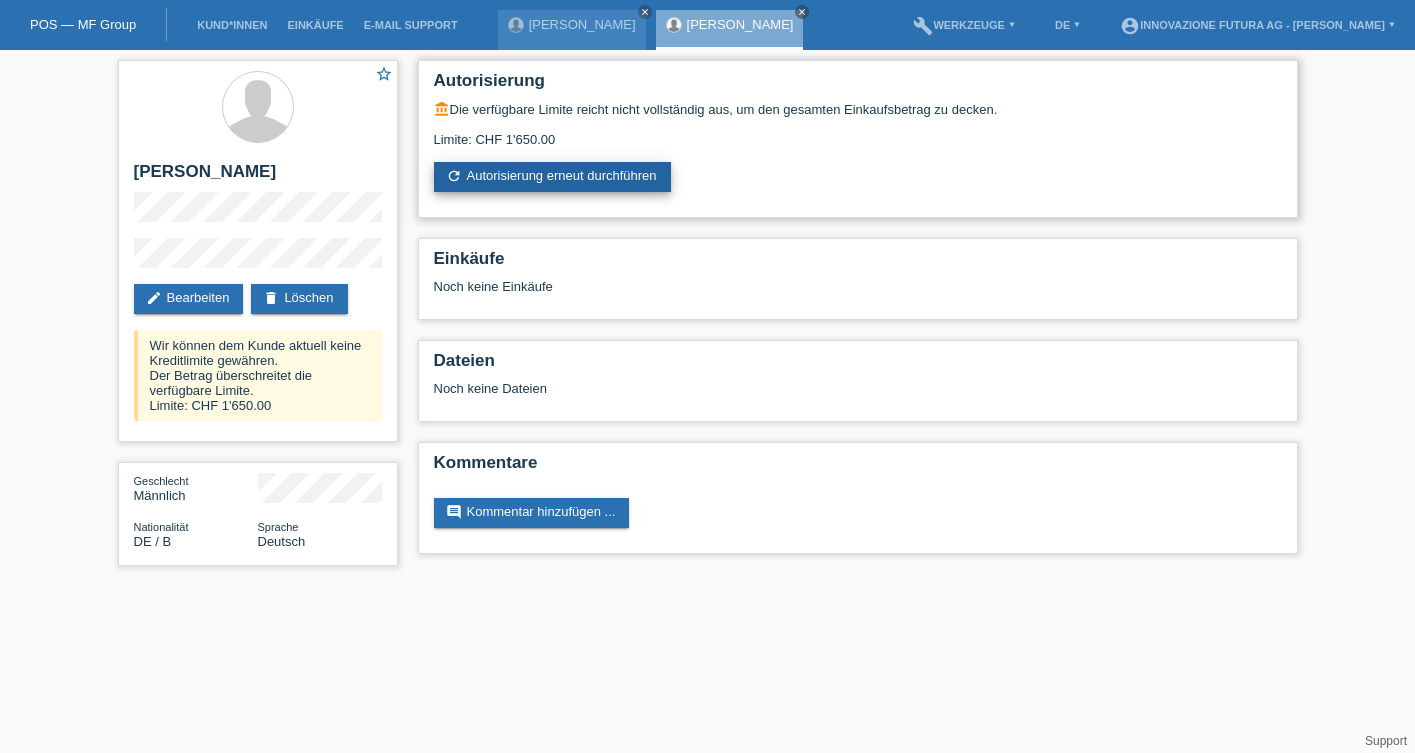 click on "refresh  Autorisierung erneut durchführen" at bounding box center (552, 177) 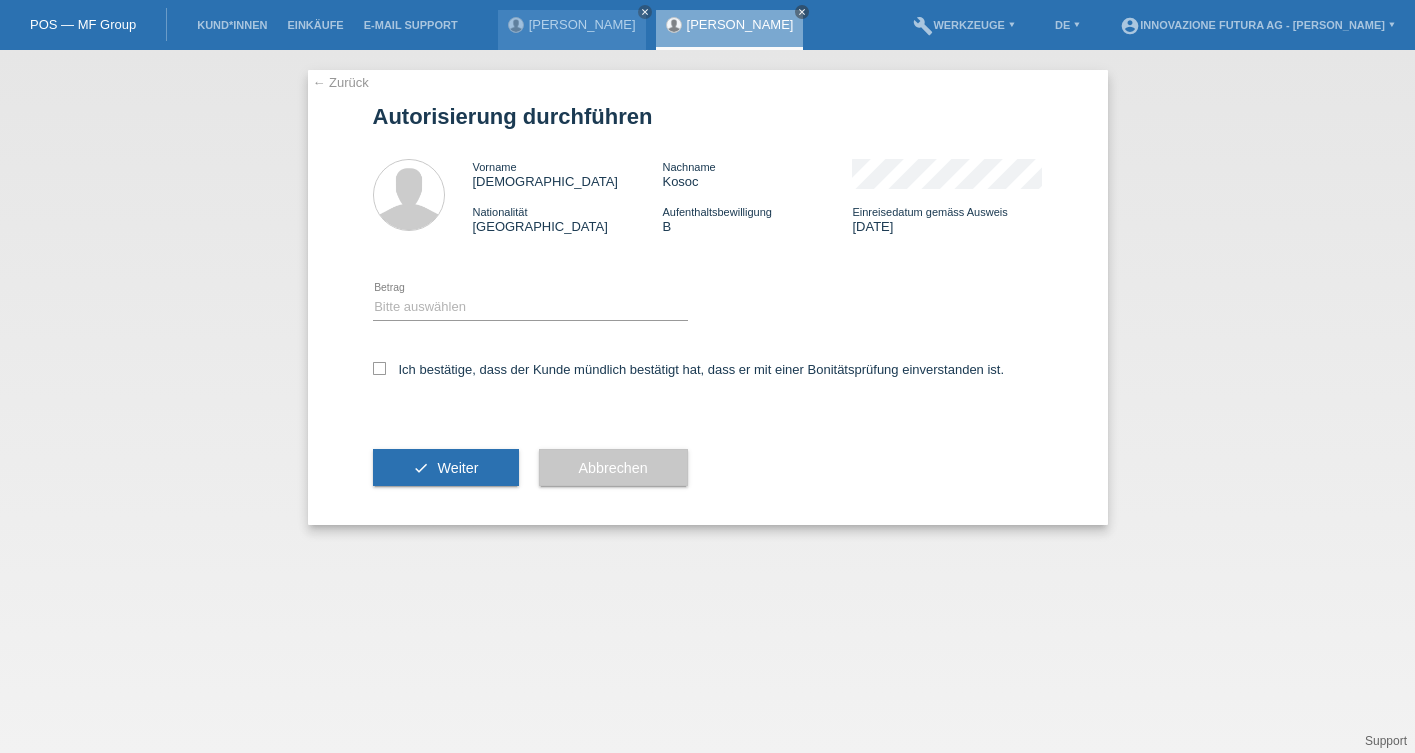 scroll, scrollTop: 0, scrollLeft: 0, axis: both 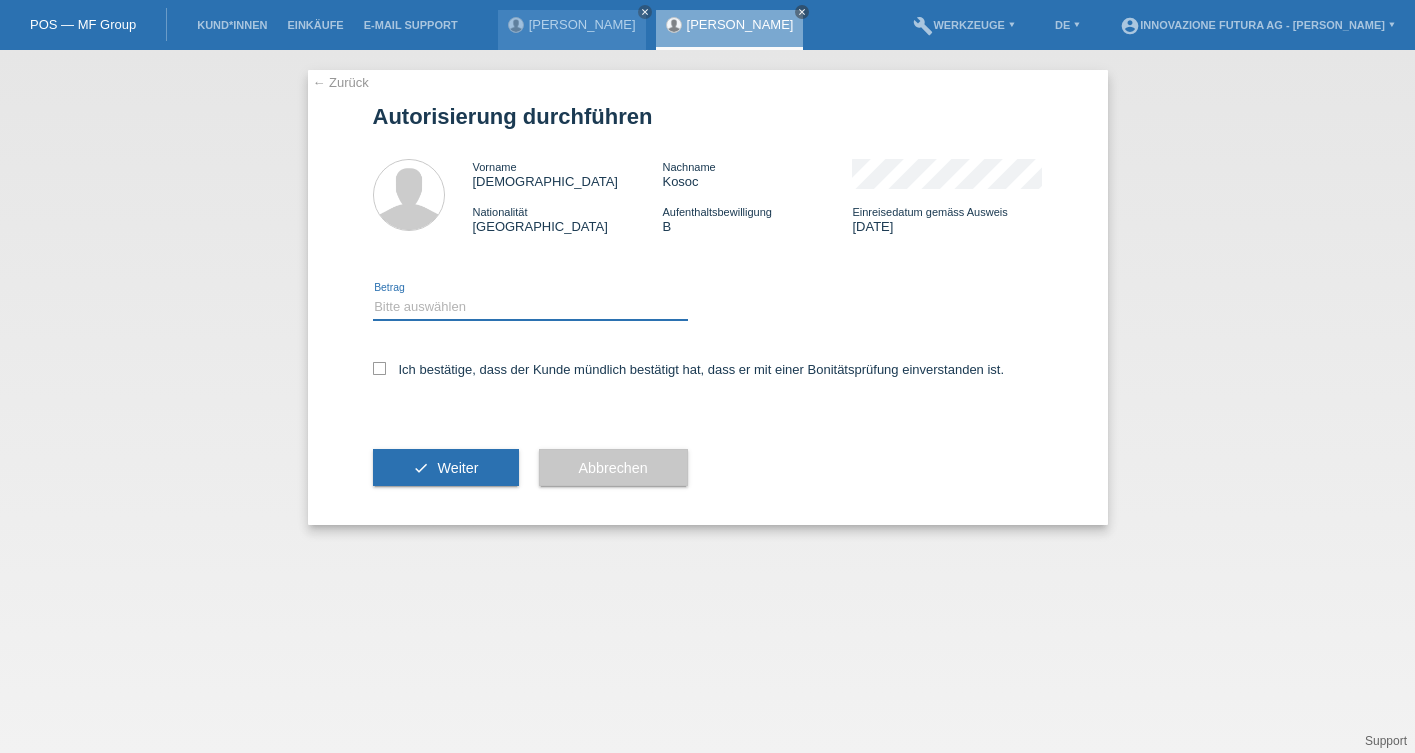 select on "2" 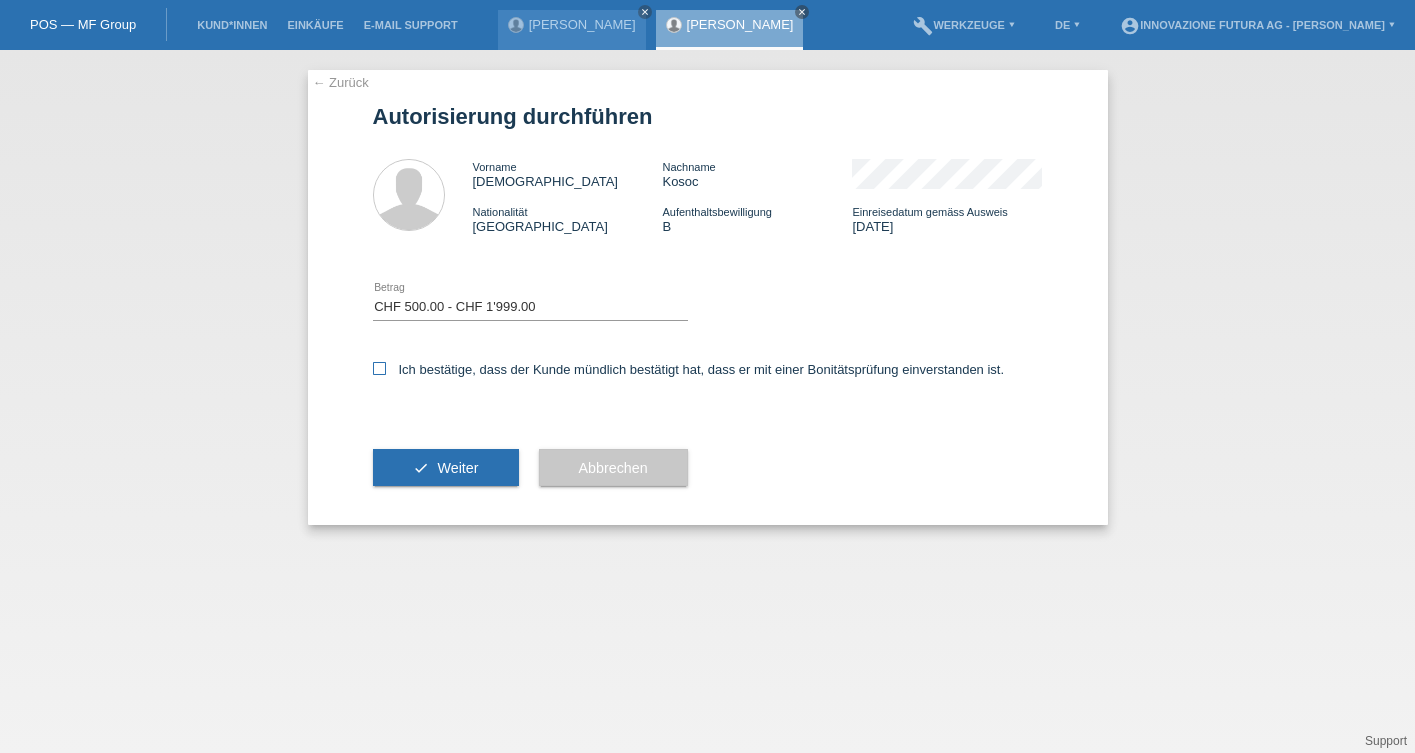click at bounding box center (379, 368) 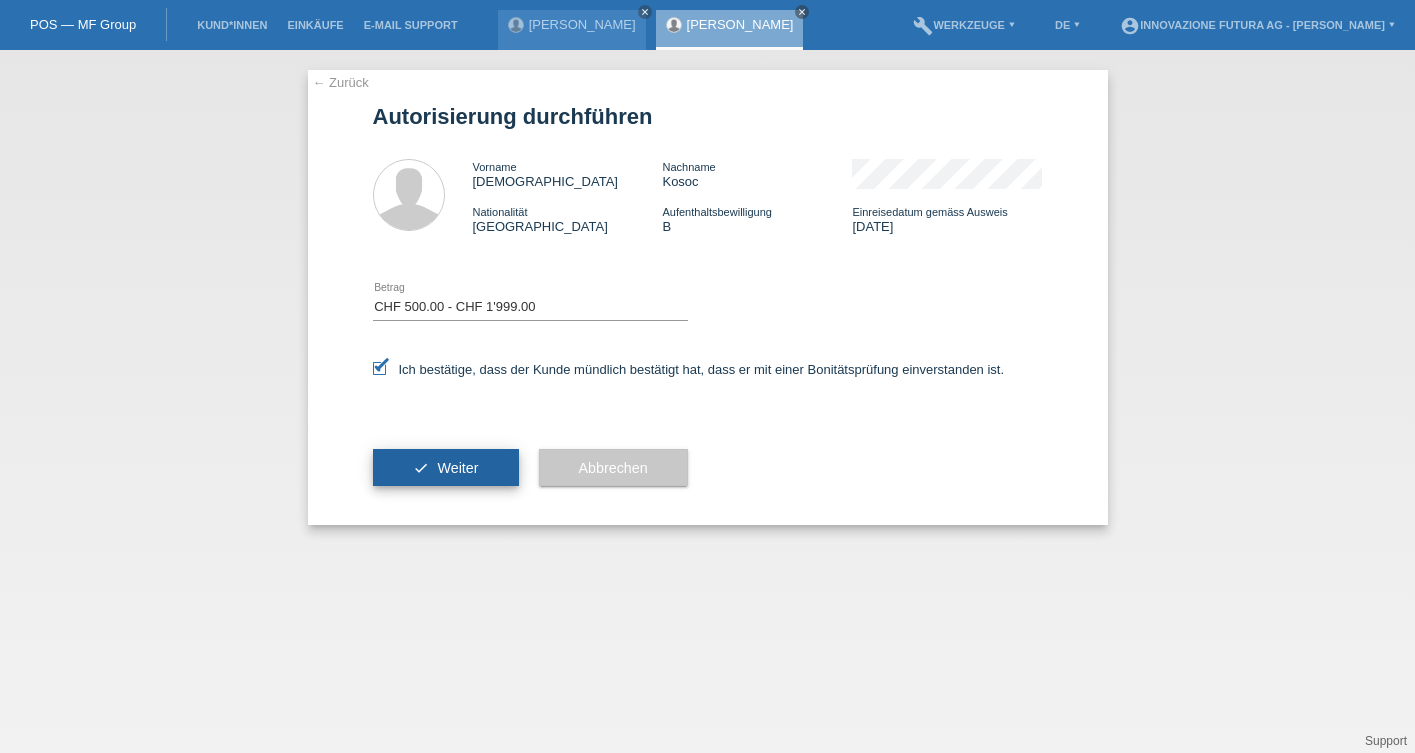 click on "Weiter" at bounding box center (457, 468) 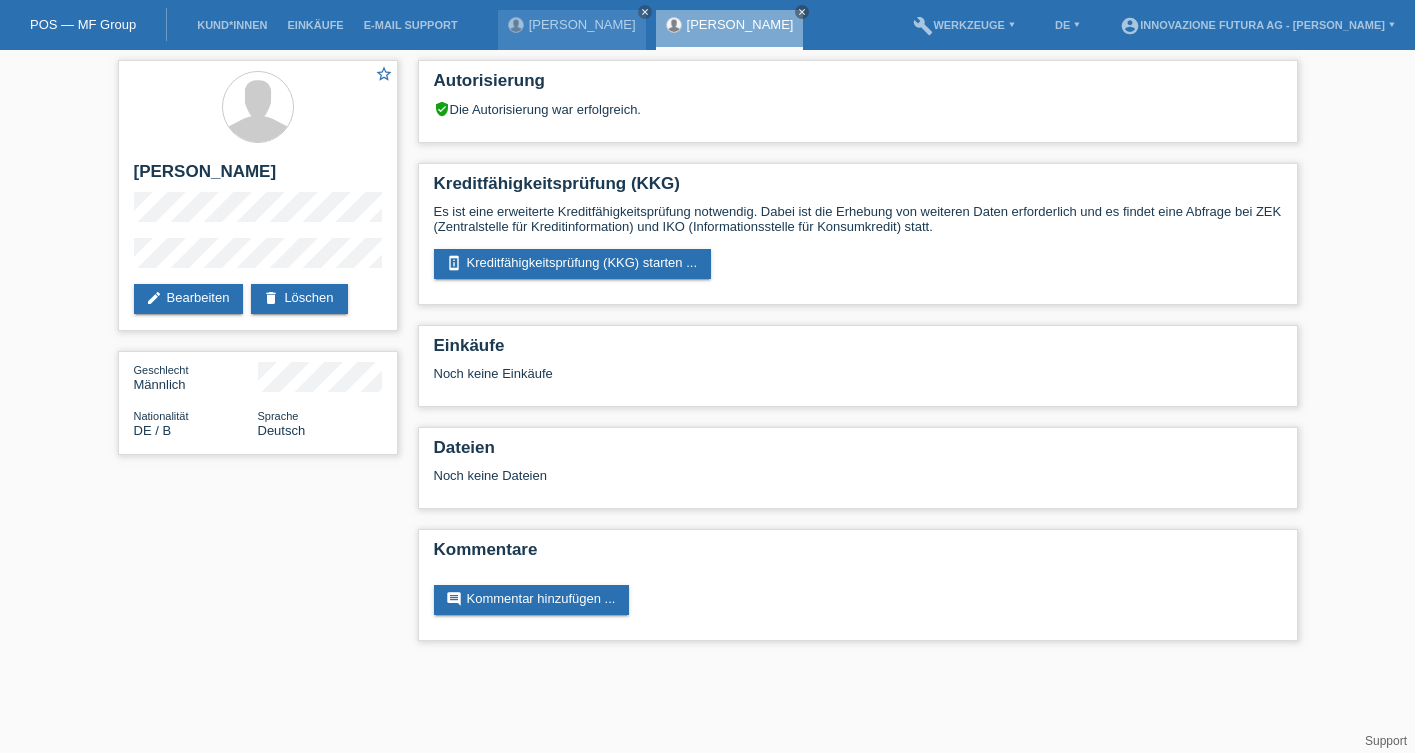 scroll, scrollTop: 0, scrollLeft: 0, axis: both 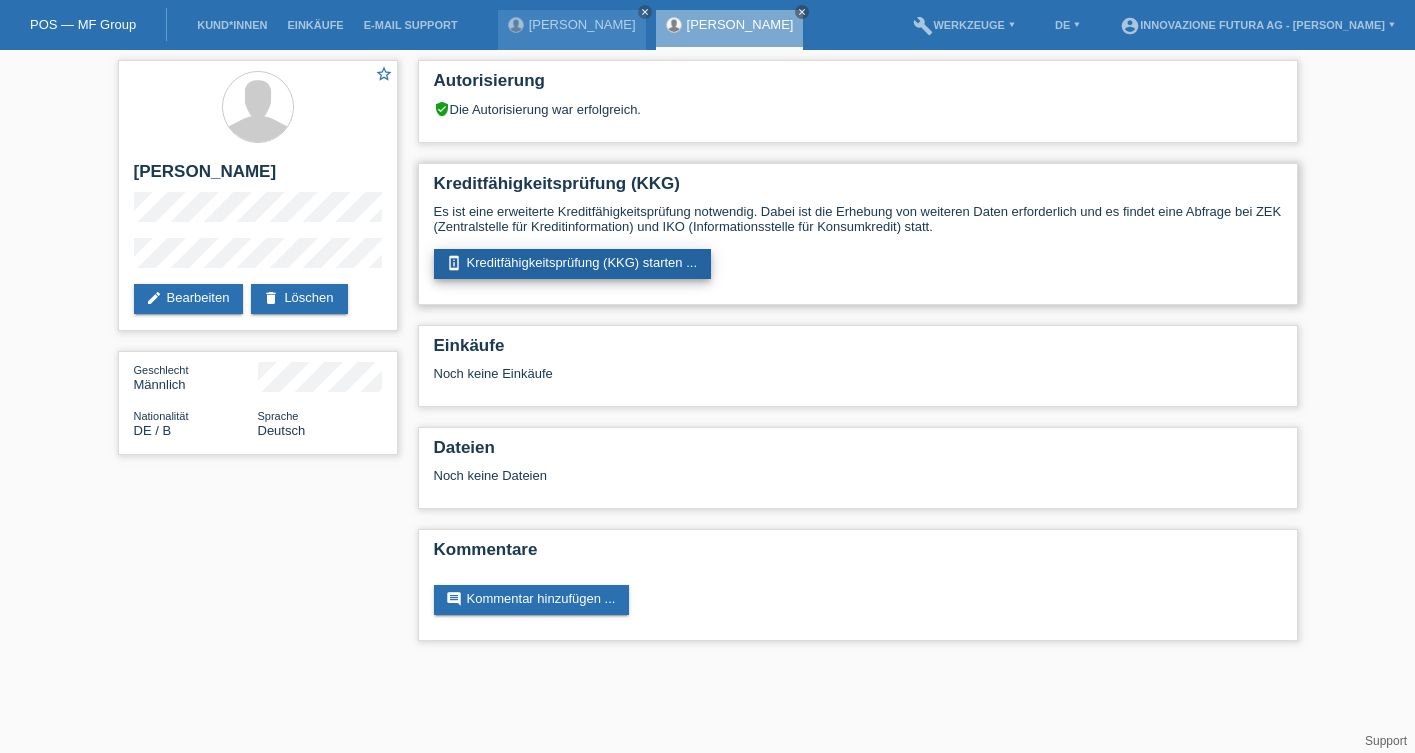 click on "perm_device_information  Kreditfähigkeitsprüfung (KKG) starten ..." at bounding box center [573, 264] 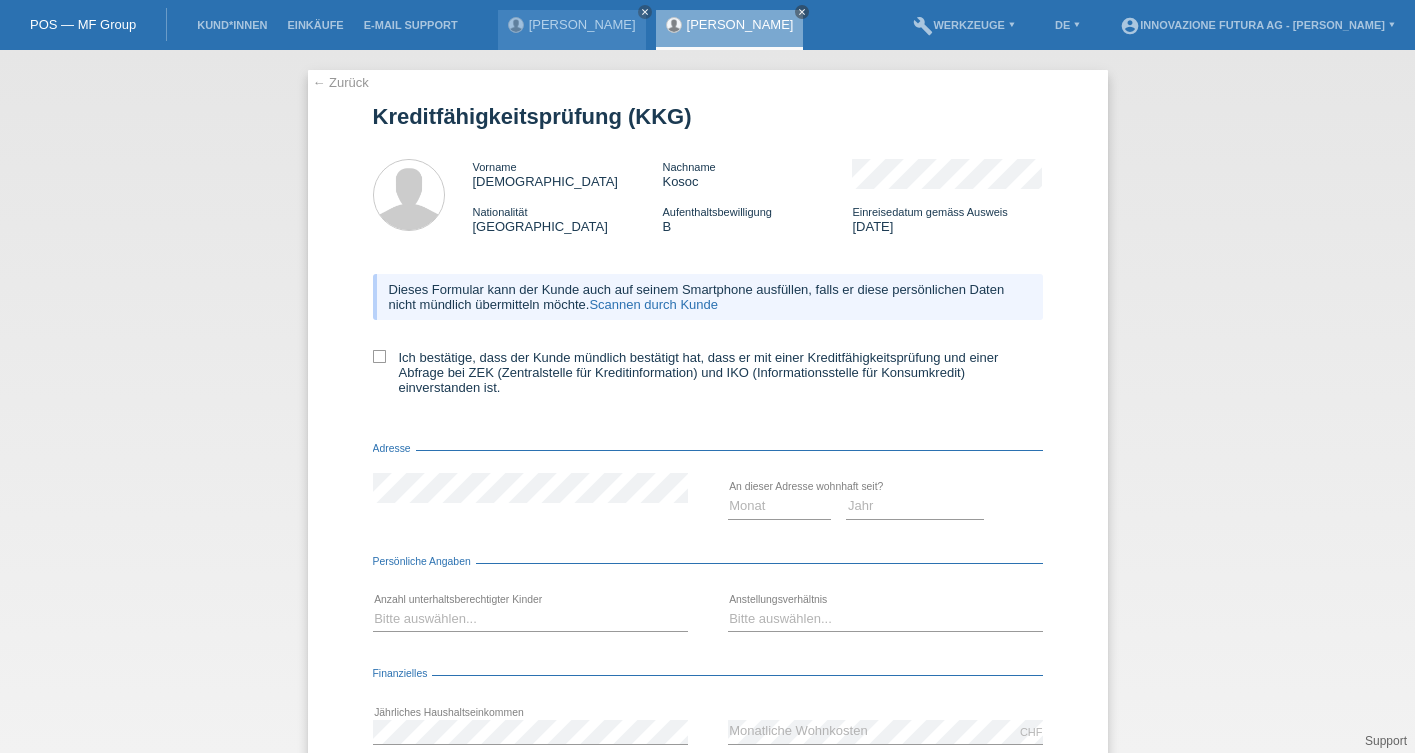 scroll, scrollTop: 0, scrollLeft: 0, axis: both 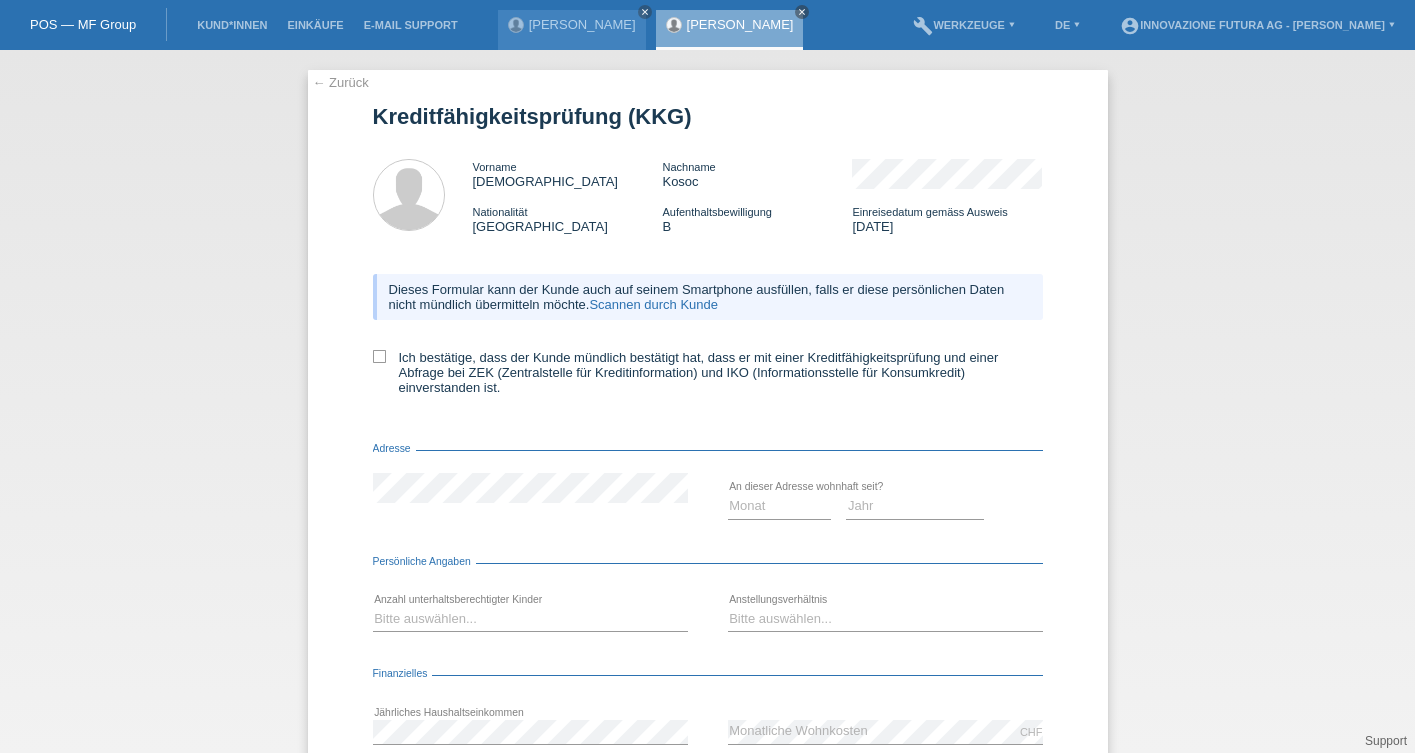 click on "Scannen durch Kunde" at bounding box center (653, 304) 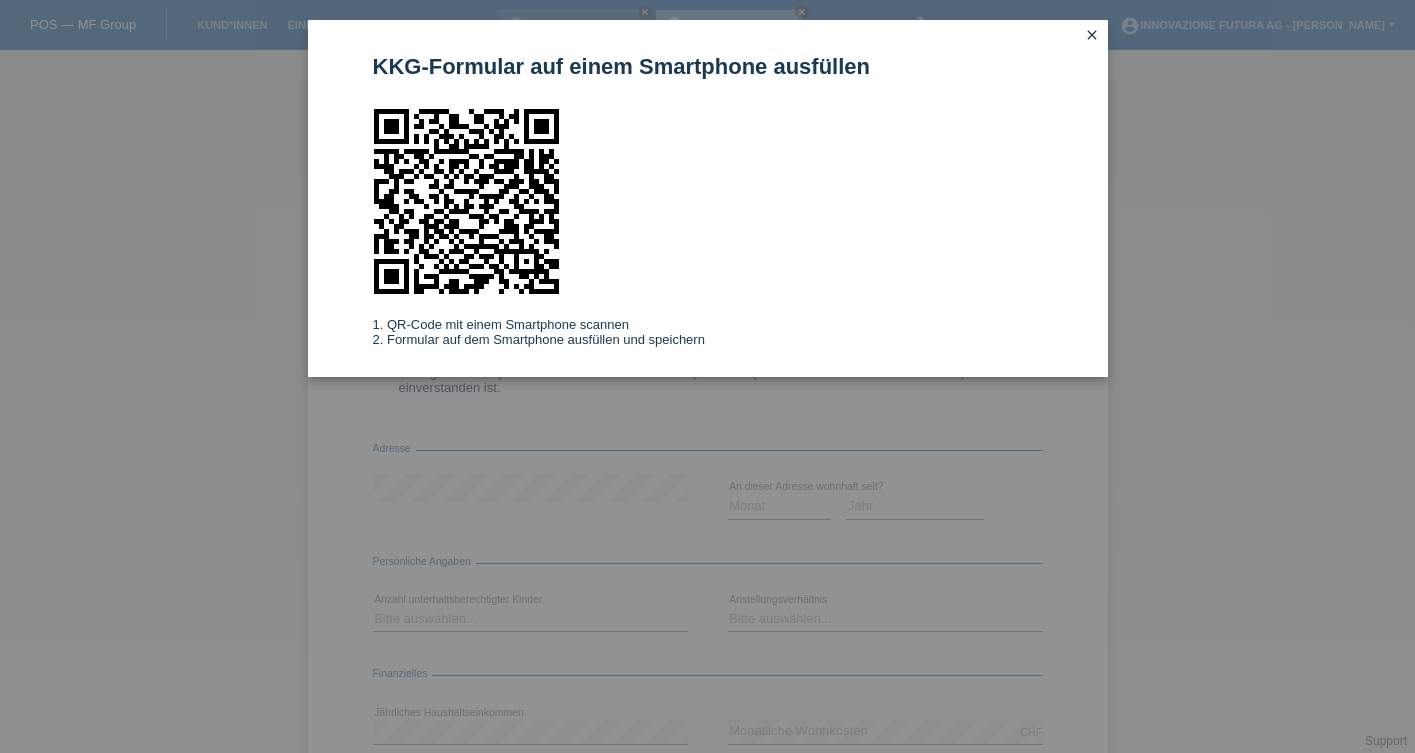 click on "close" at bounding box center [1092, 35] 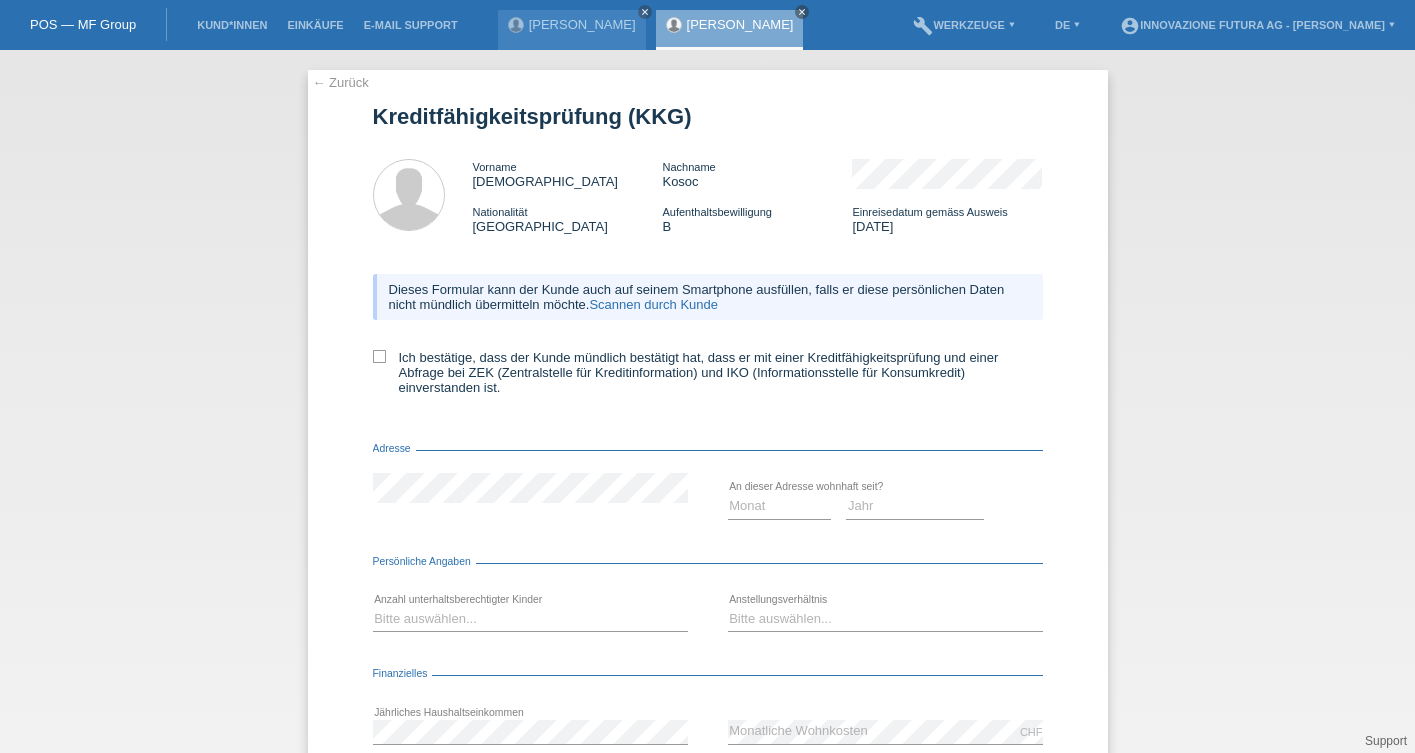 click on "← Zurück
Kreditfähigkeitsprüfung (KKG)
Vorname
Christian
Nachname
Kosoc
Nationalität
Deutschland
Aufenthaltsbewilligung Adresse Monat" at bounding box center (707, 401) 